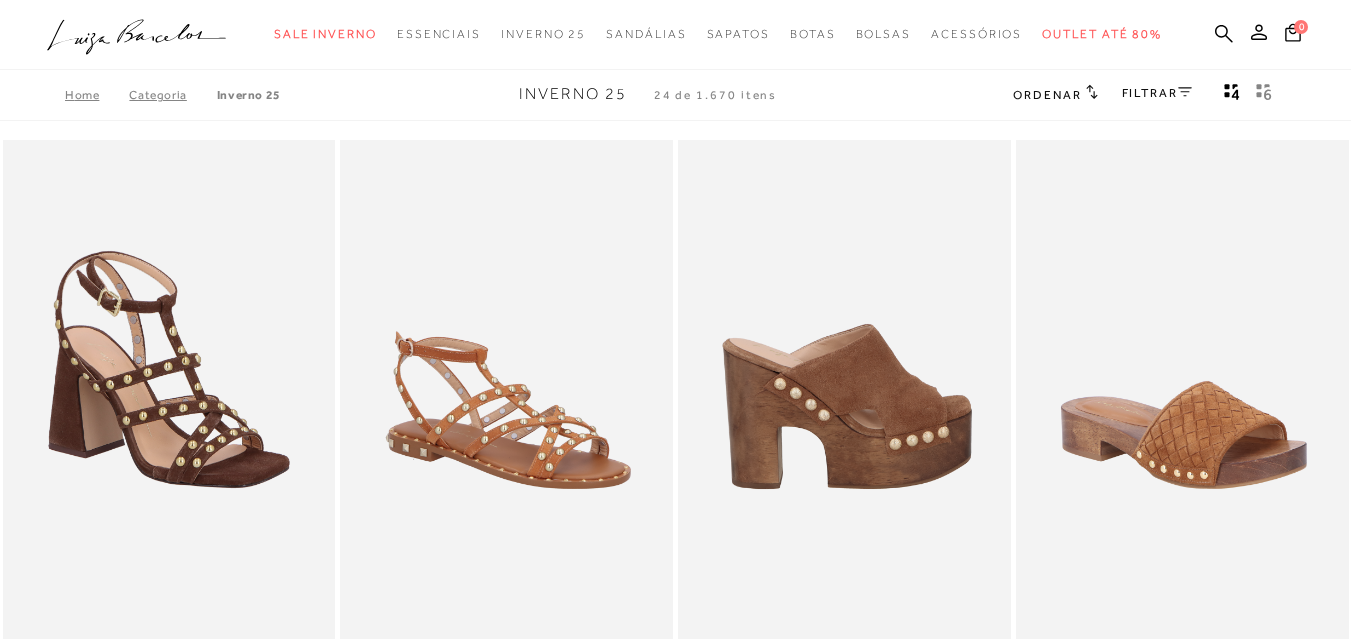 scroll, scrollTop: 0, scrollLeft: 0, axis: both 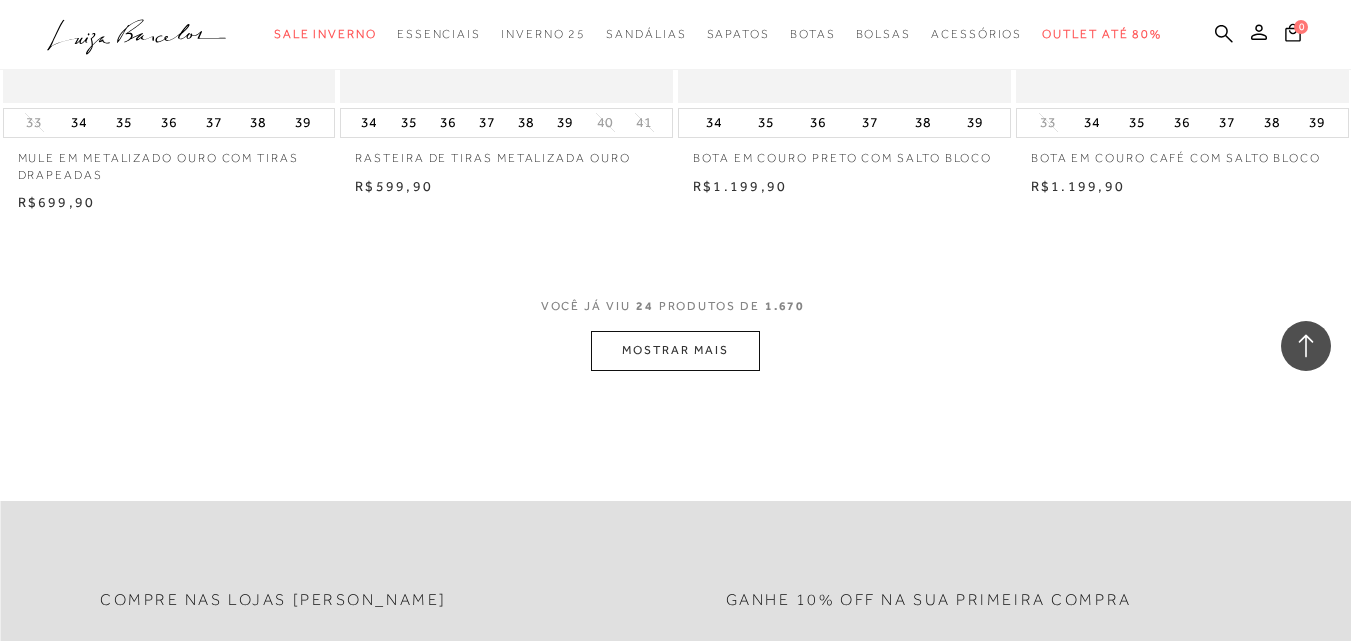 click on "MOSTRAR MAIS" at bounding box center (675, 350) 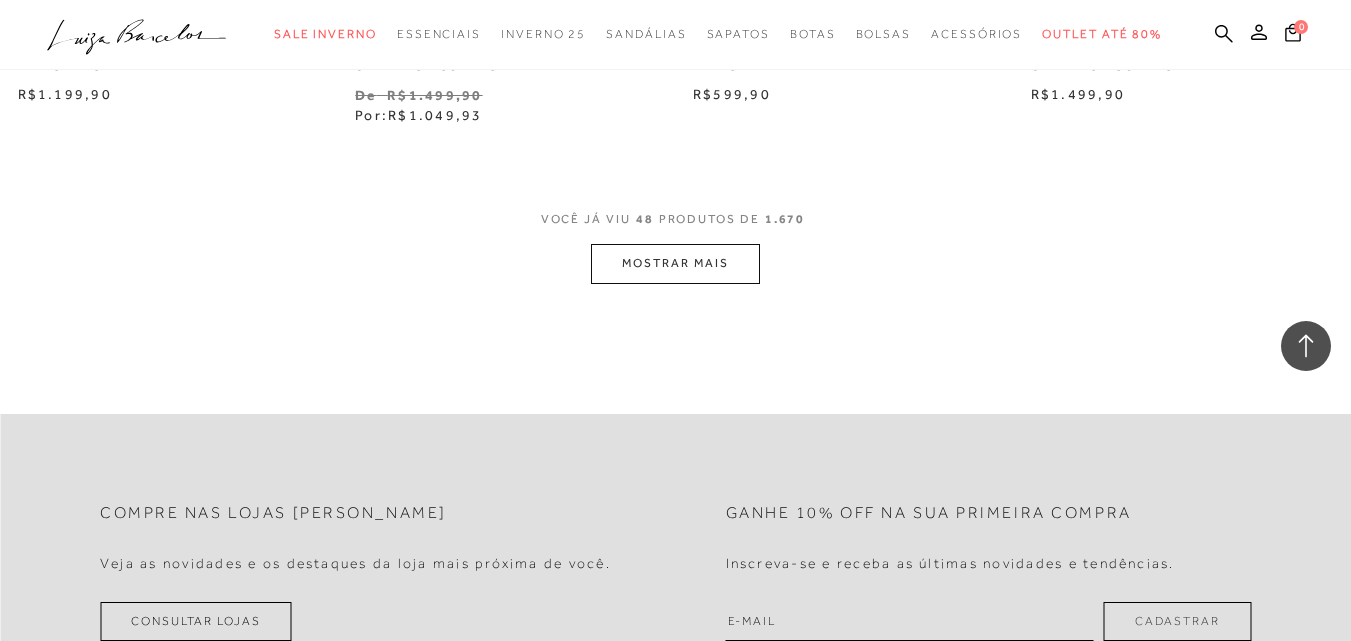 scroll, scrollTop: 7700, scrollLeft: 0, axis: vertical 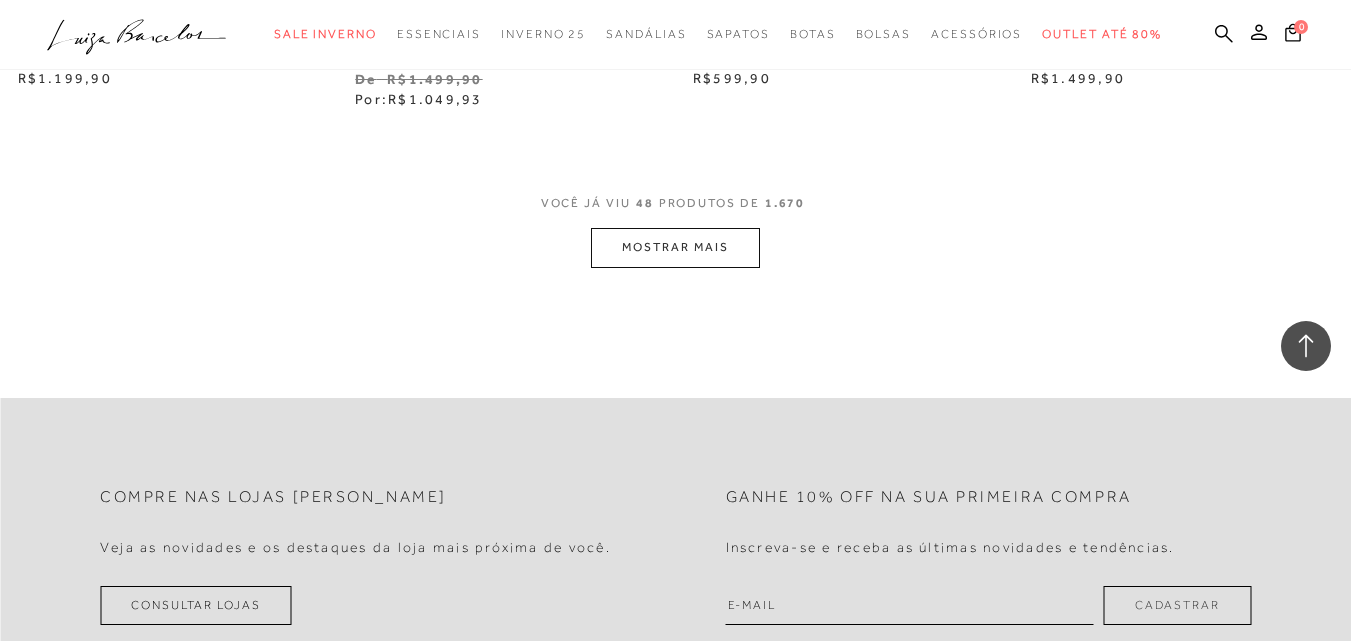 click on "MOSTRAR MAIS" at bounding box center [675, 247] 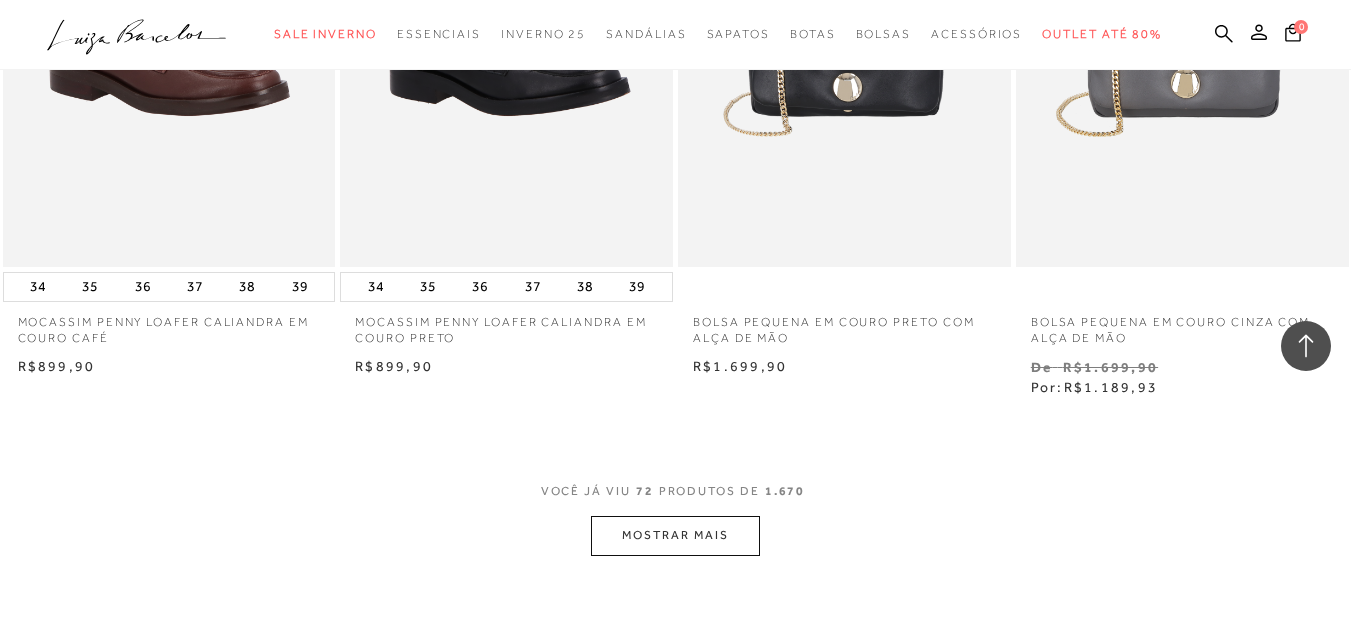 scroll, scrollTop: 11300, scrollLeft: 0, axis: vertical 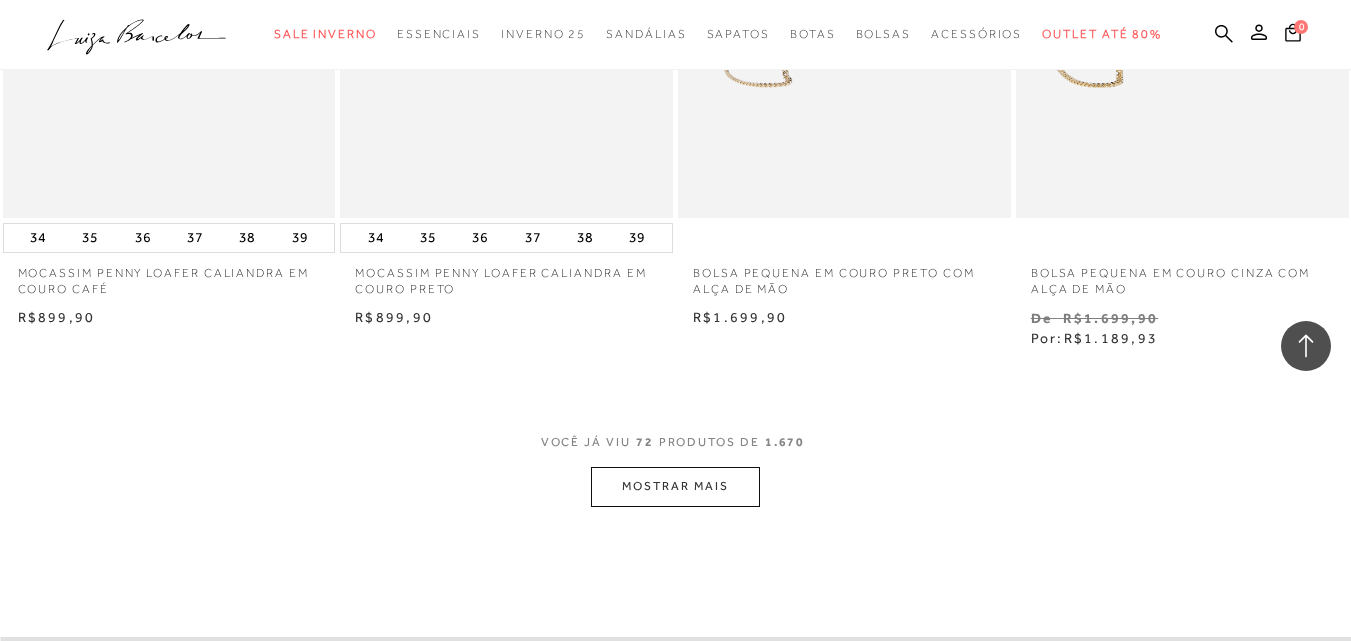 click on "MOSTRAR MAIS" at bounding box center [675, 486] 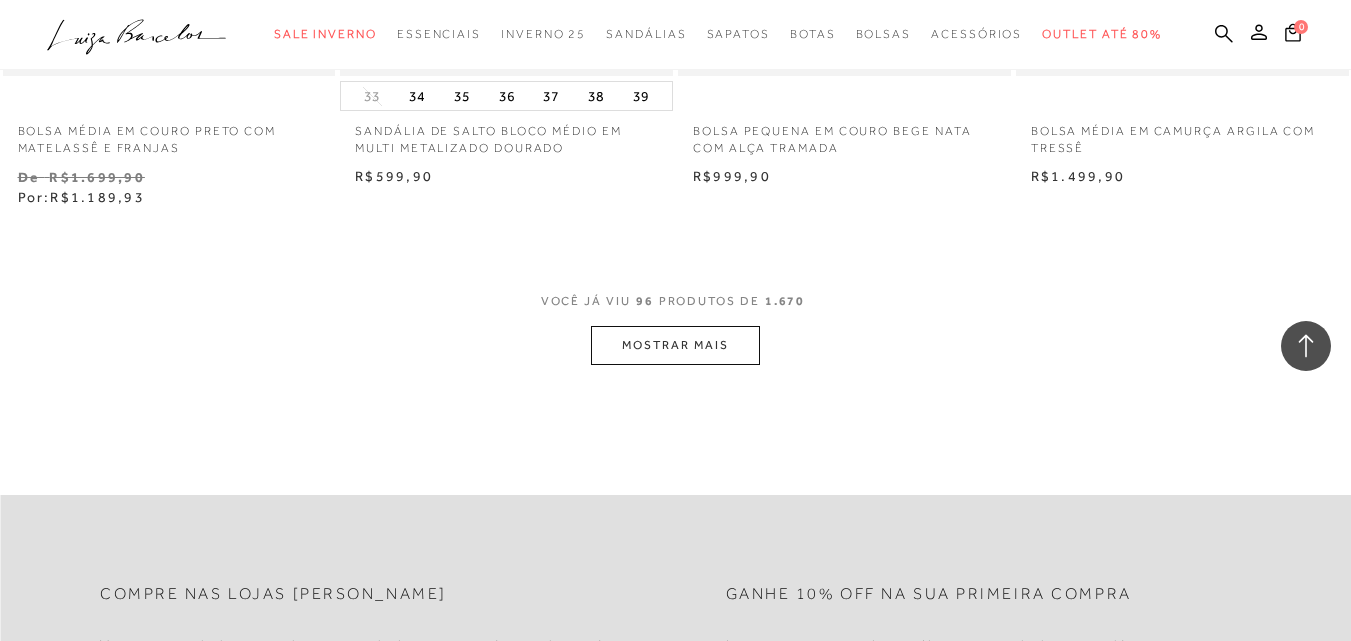 scroll, scrollTop: 15400, scrollLeft: 0, axis: vertical 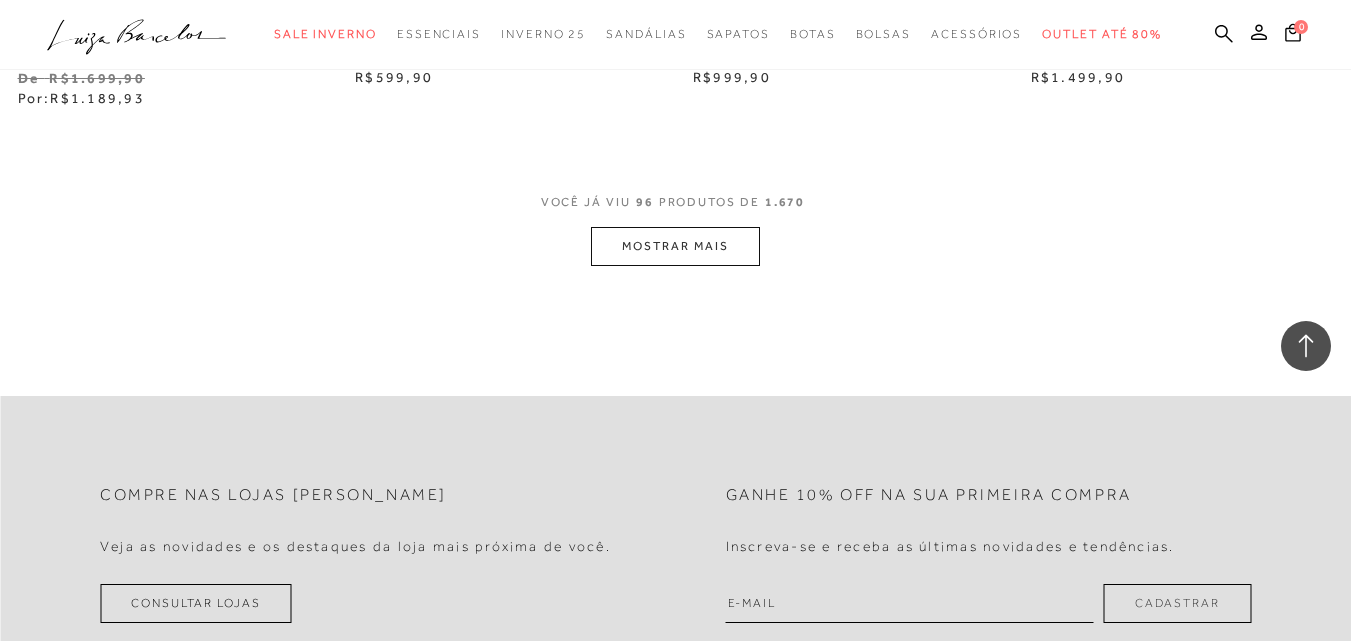 click on "MOSTRAR MAIS" at bounding box center (675, 246) 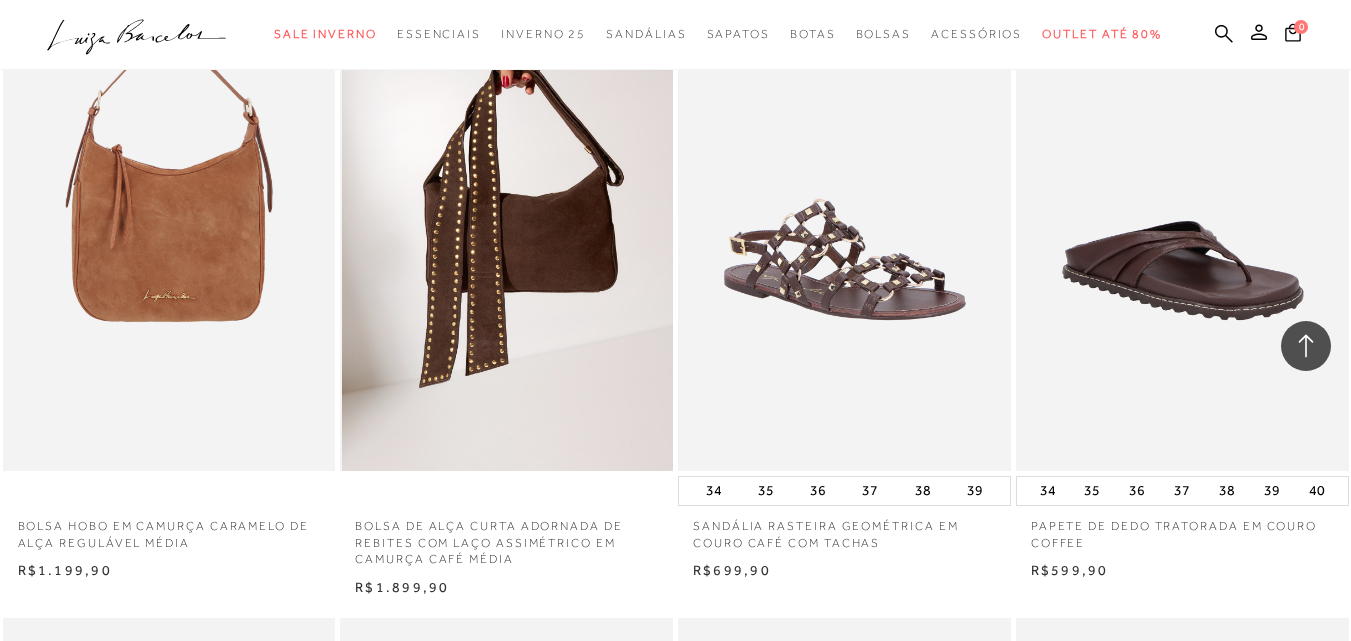 scroll, scrollTop: 15500, scrollLeft: 0, axis: vertical 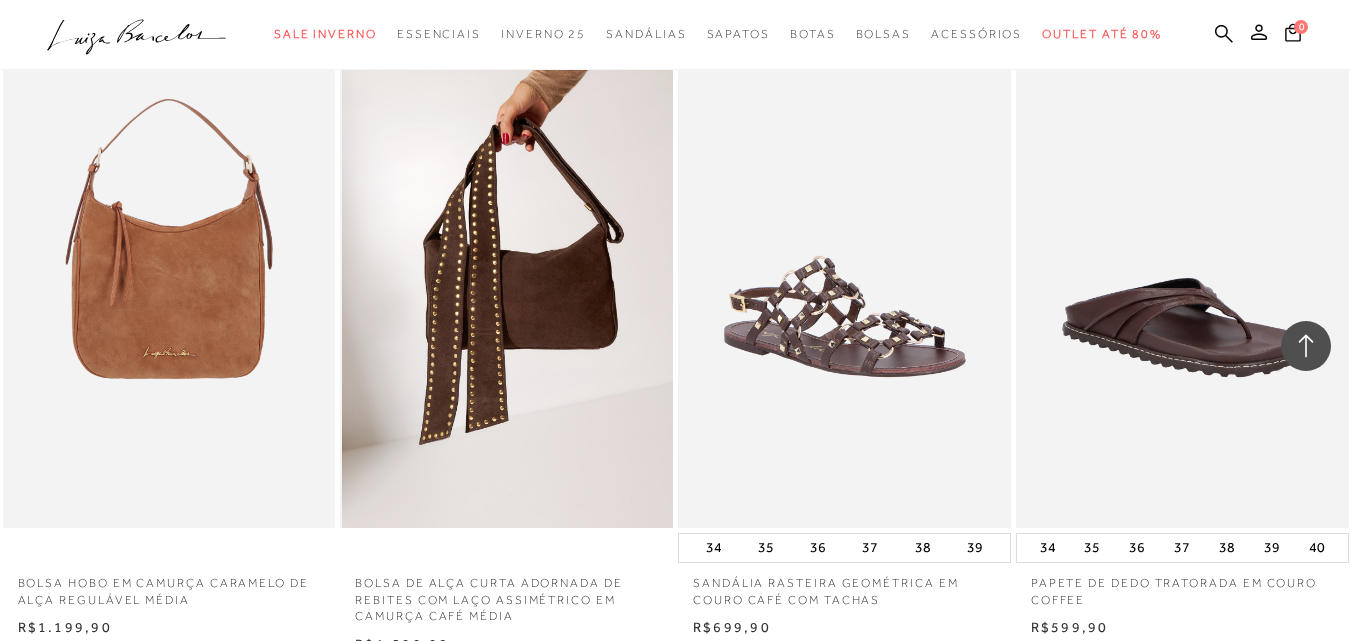 click at bounding box center [507, 278] 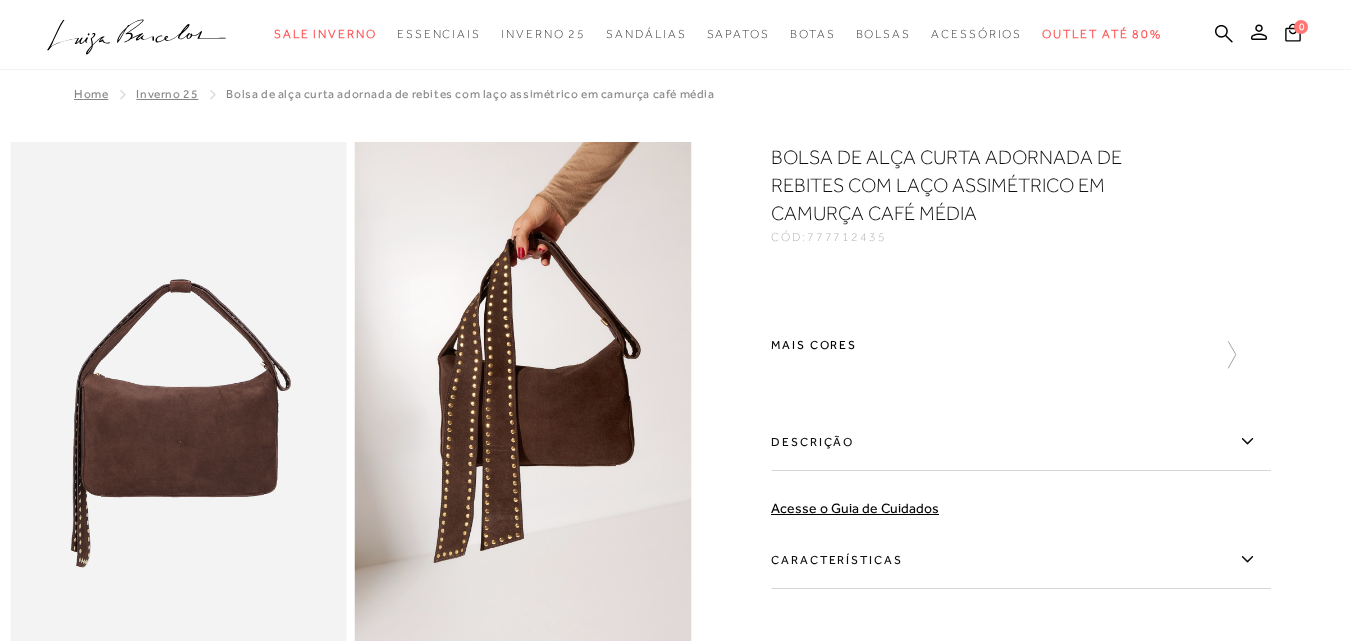scroll, scrollTop: 0, scrollLeft: 0, axis: both 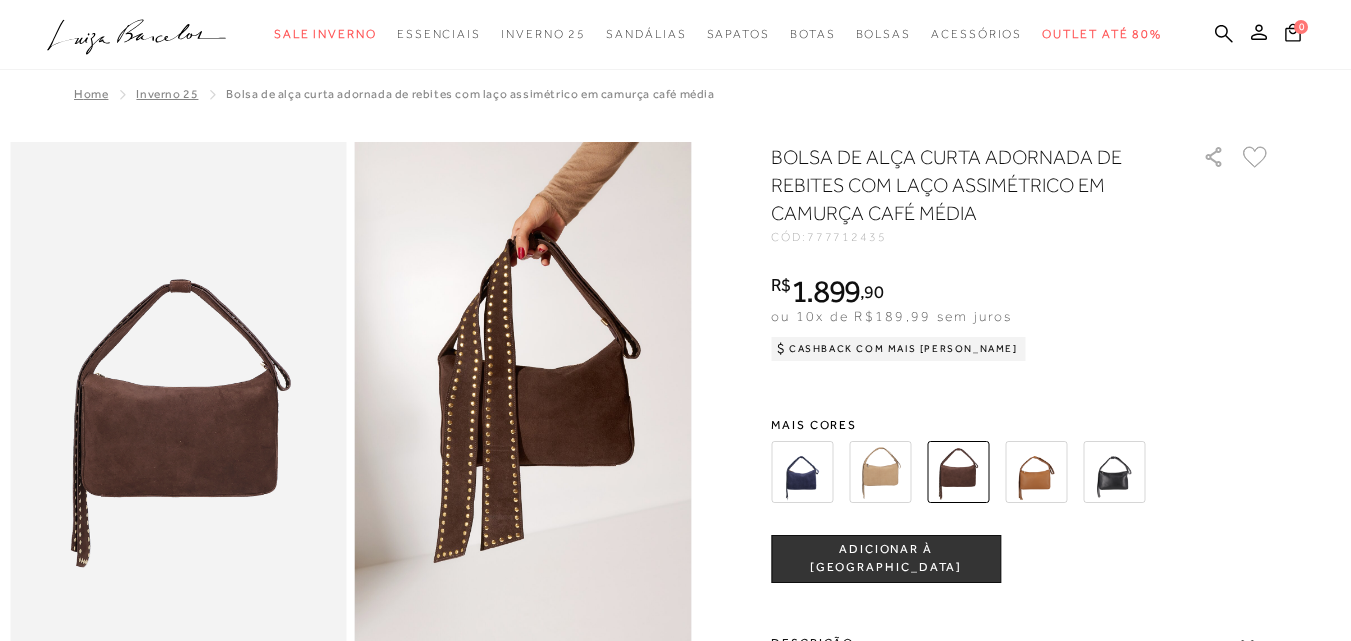 click at bounding box center (802, 472) 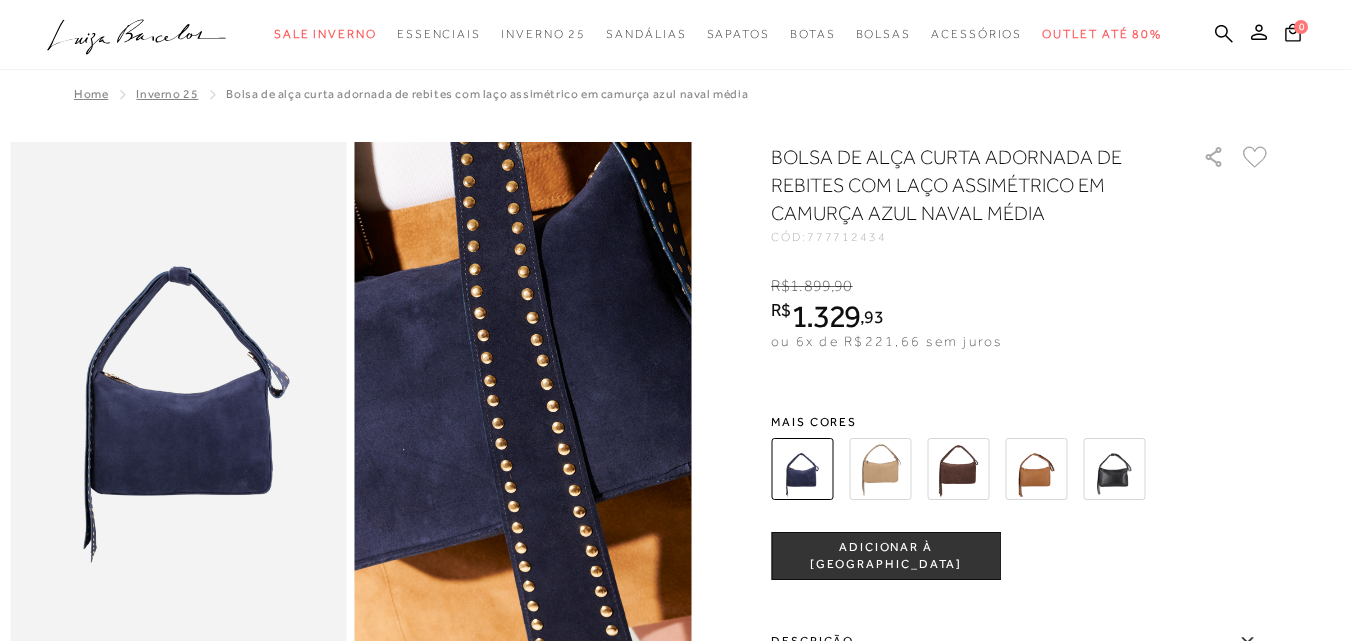 scroll, scrollTop: 0, scrollLeft: 0, axis: both 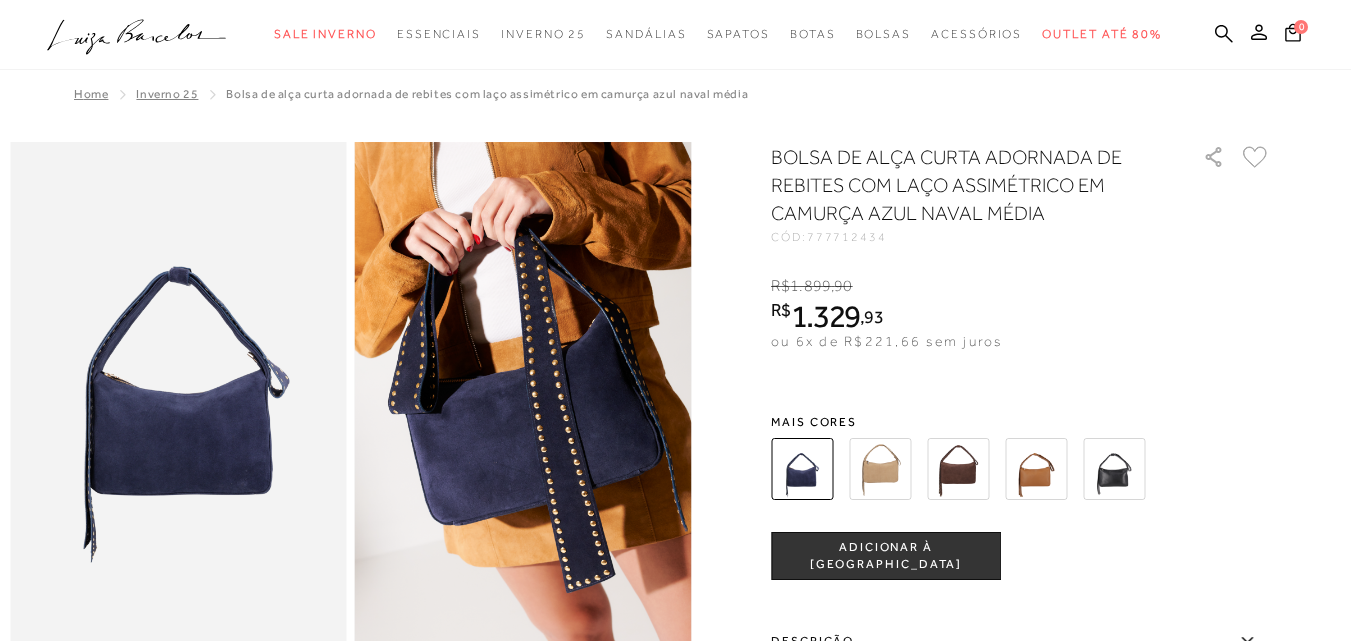 click at bounding box center (880, 469) 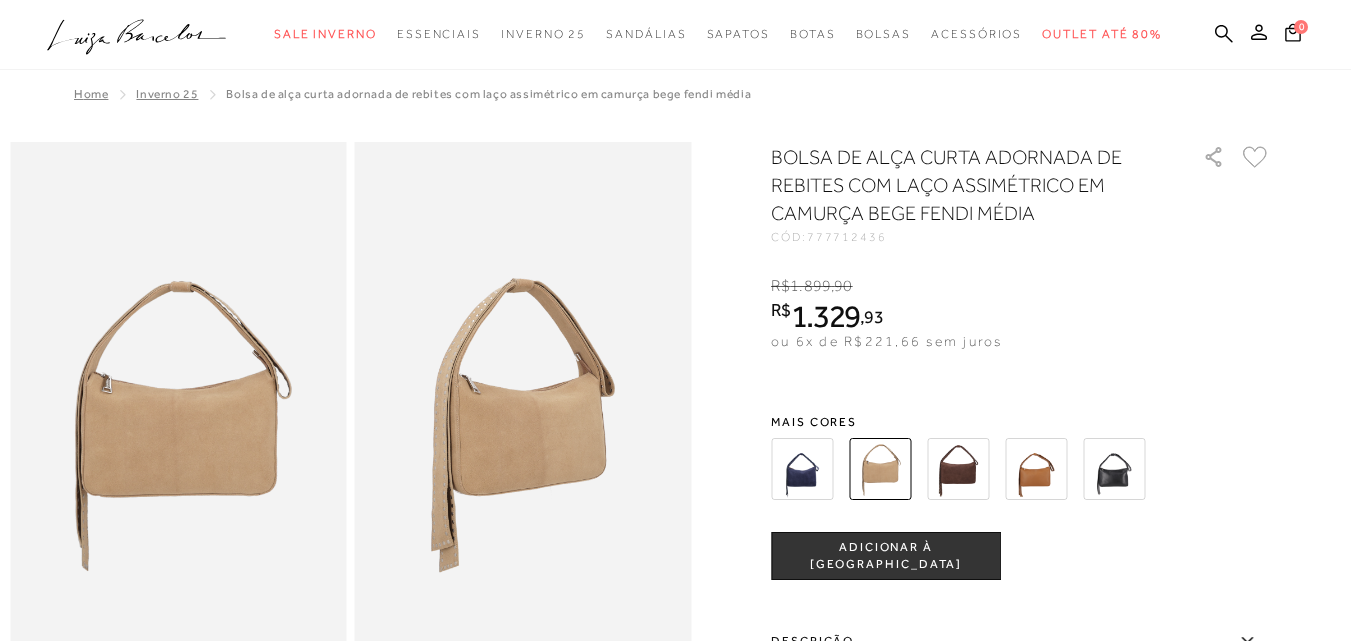scroll, scrollTop: 0, scrollLeft: 0, axis: both 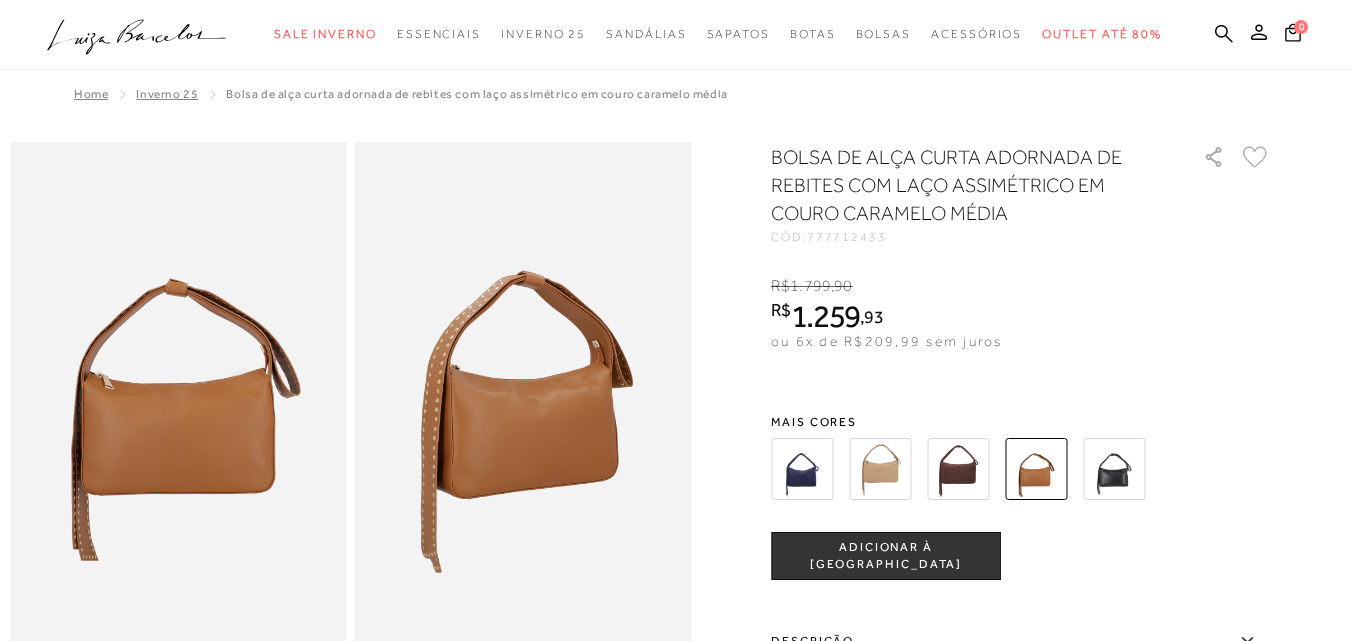 click at bounding box center (1114, 469) 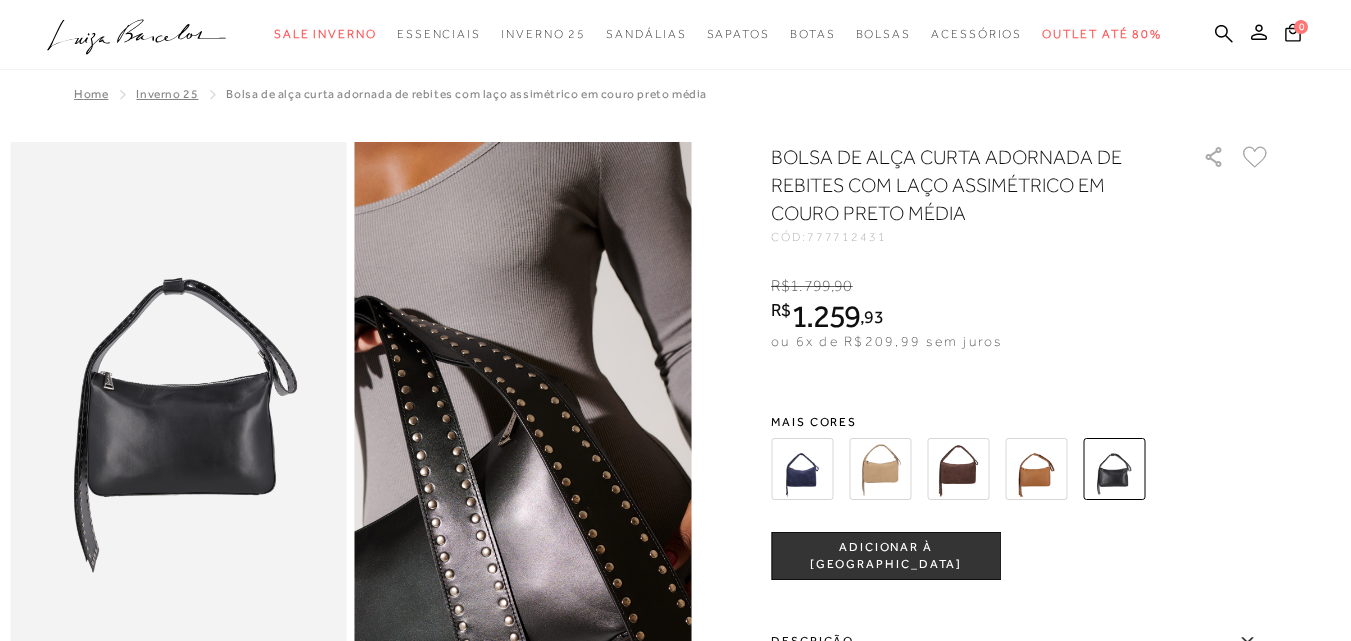 scroll, scrollTop: 0, scrollLeft: 0, axis: both 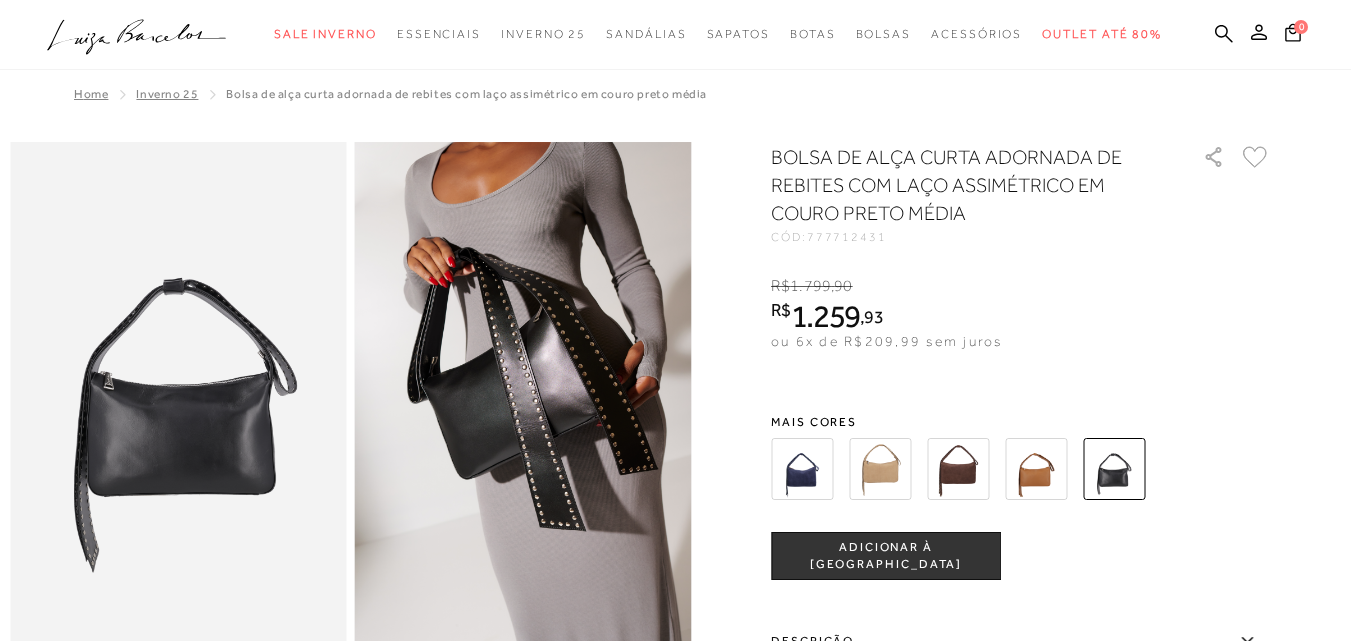 click at bounding box center (958, 469) 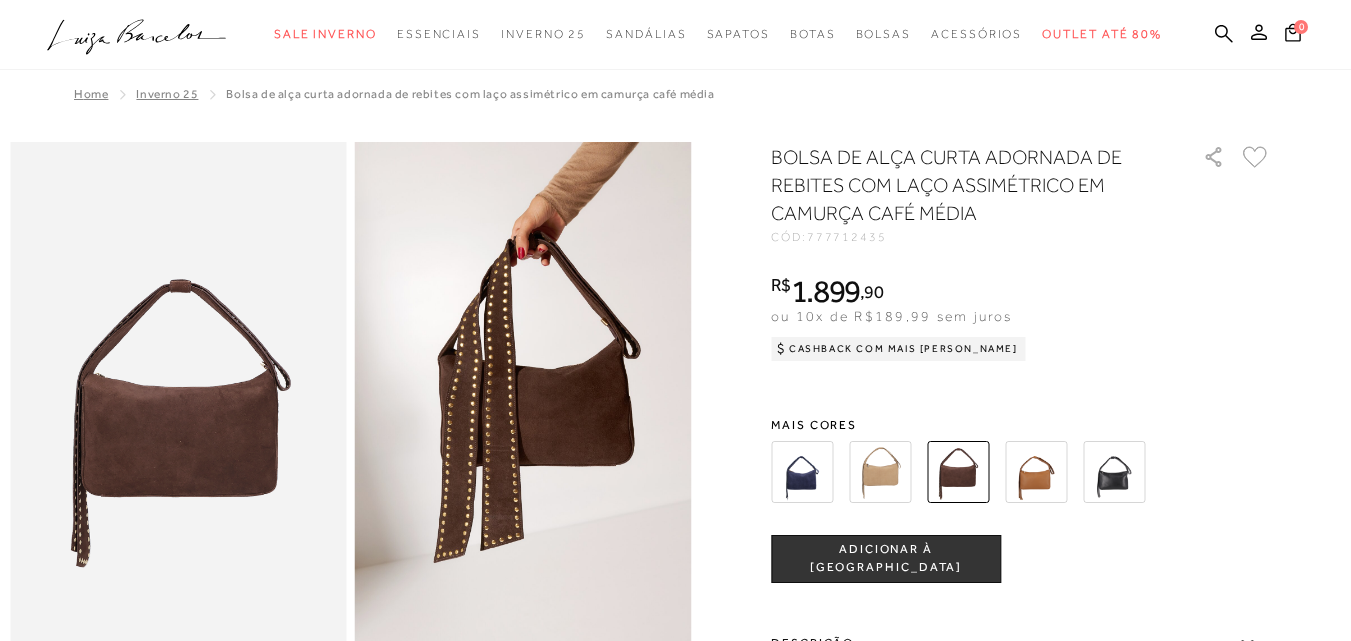 scroll, scrollTop: 0, scrollLeft: 0, axis: both 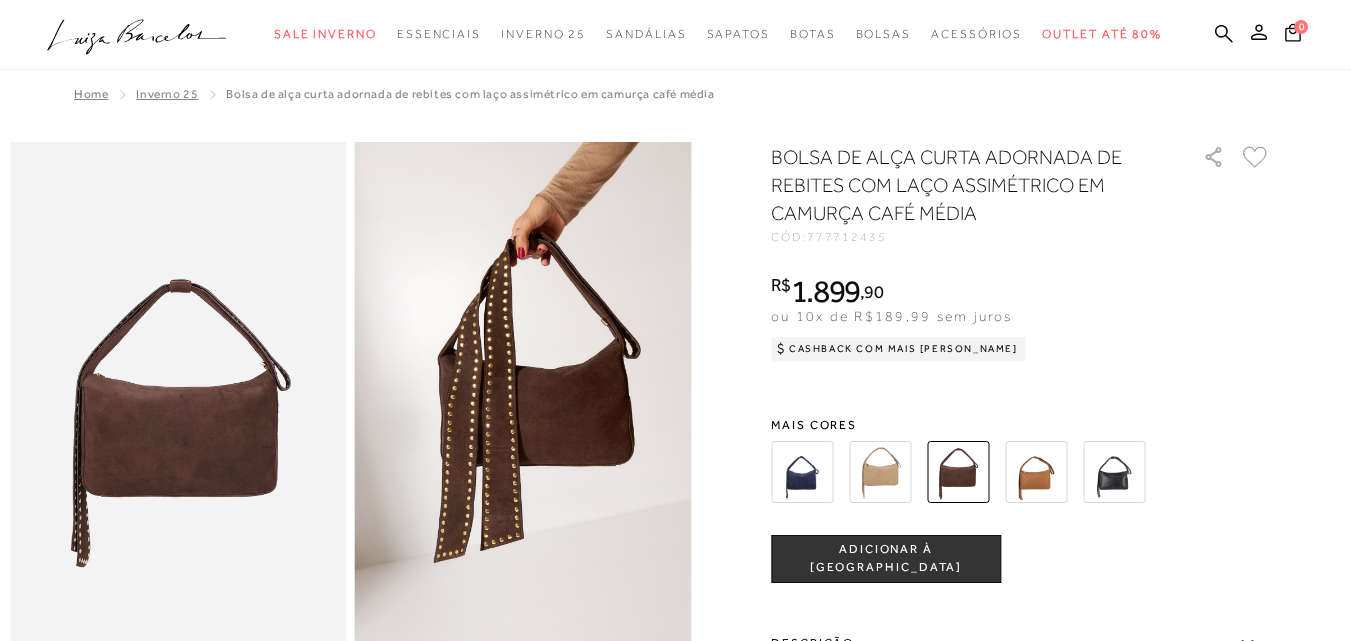 click at bounding box center [1036, 472] 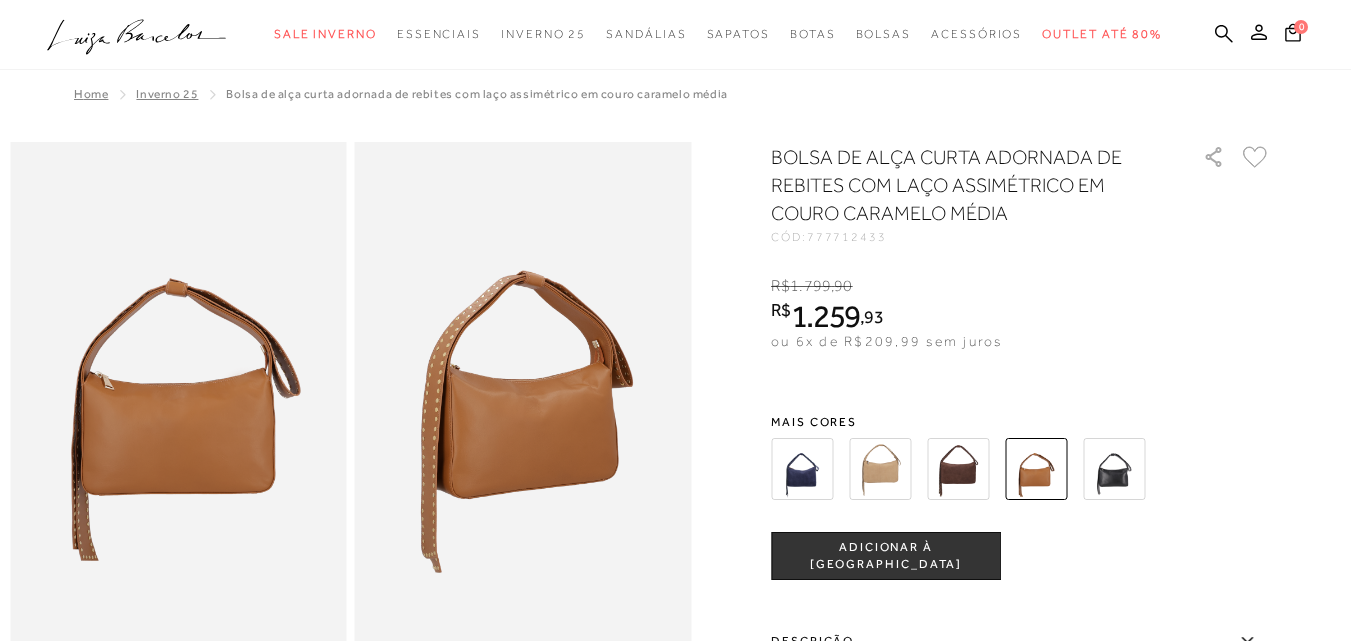 scroll, scrollTop: 0, scrollLeft: 0, axis: both 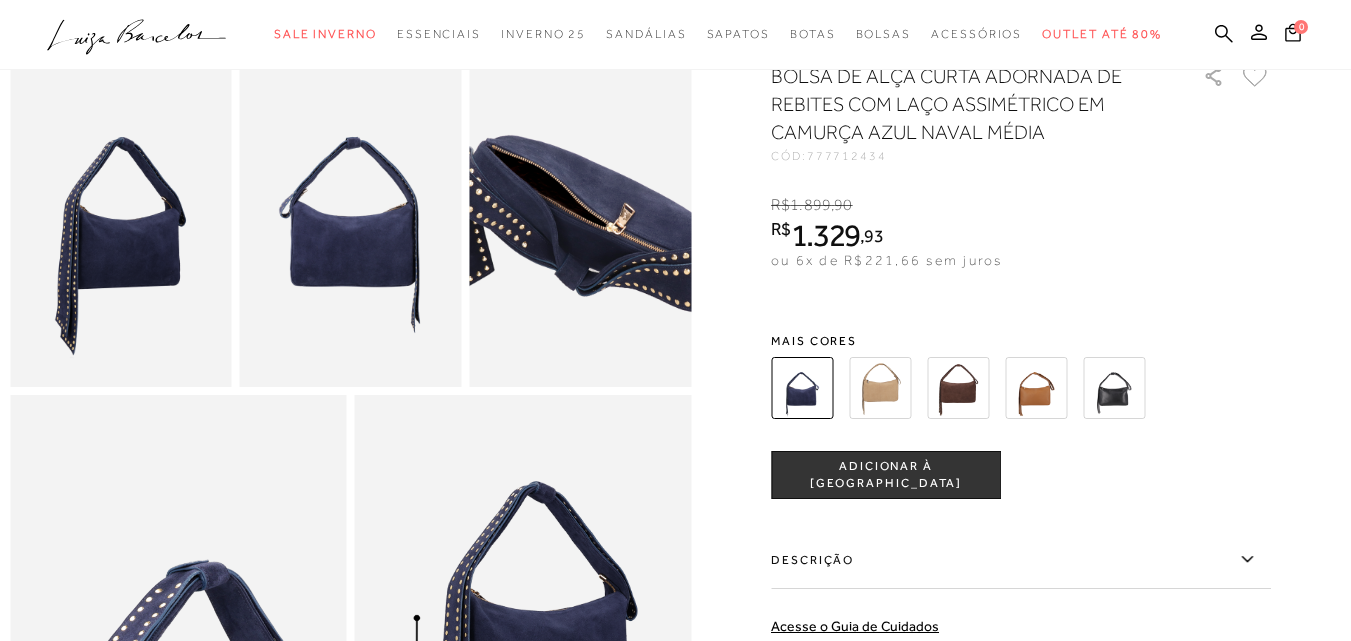 click at bounding box center [574, 219] 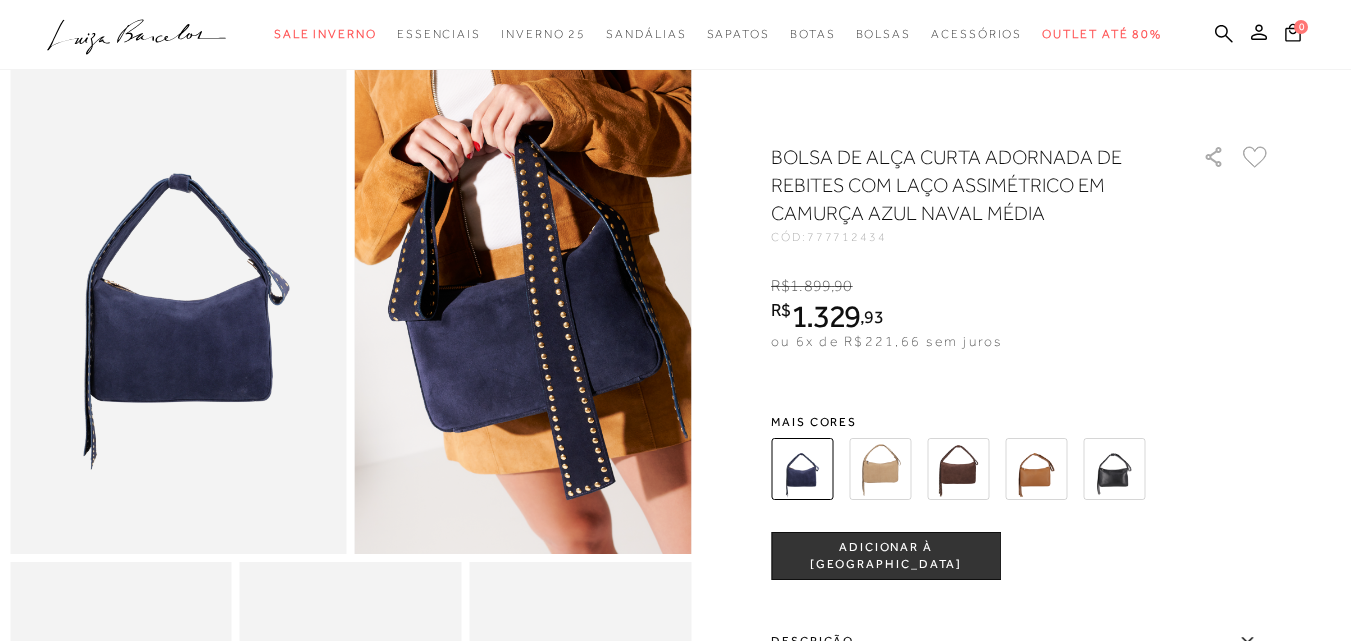 scroll, scrollTop: 0, scrollLeft: 0, axis: both 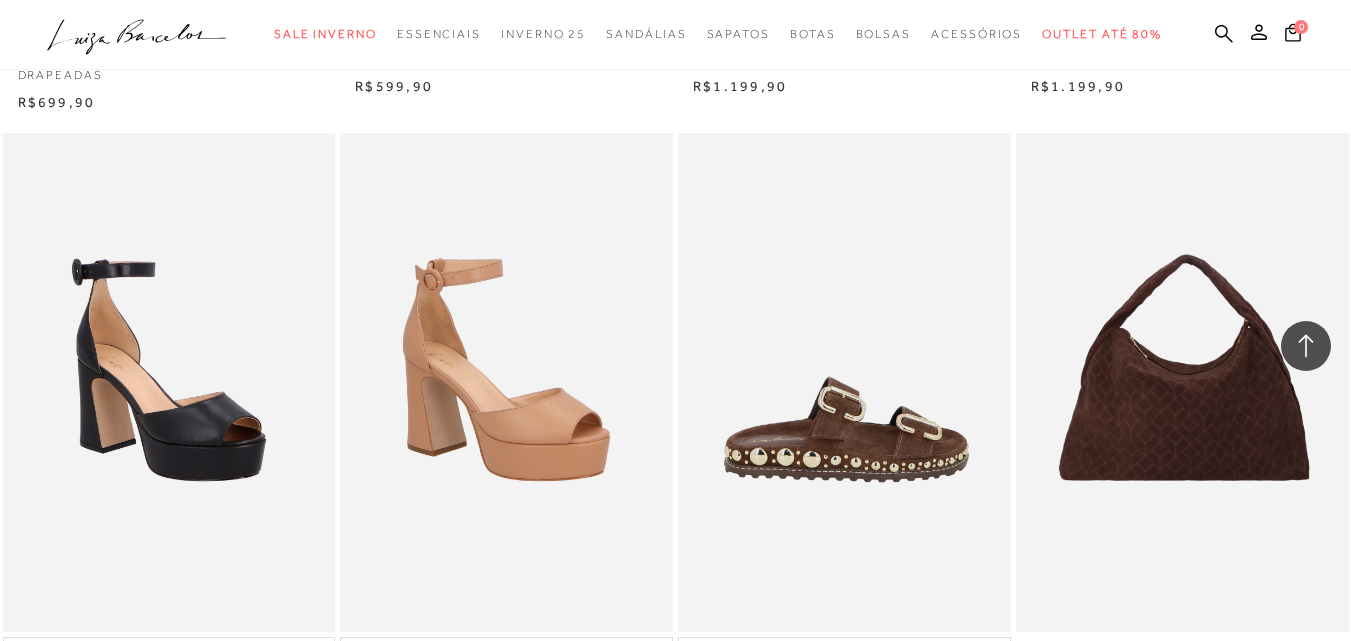 click at bounding box center [845, 382] 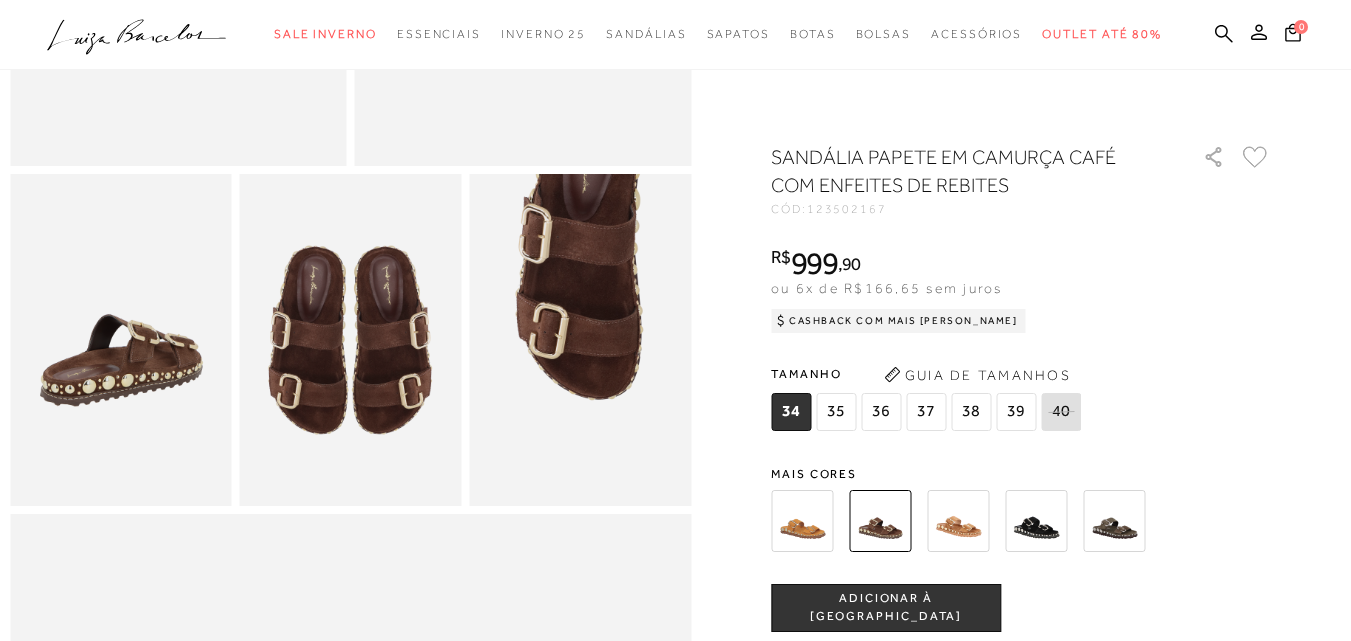 scroll, scrollTop: 500, scrollLeft: 0, axis: vertical 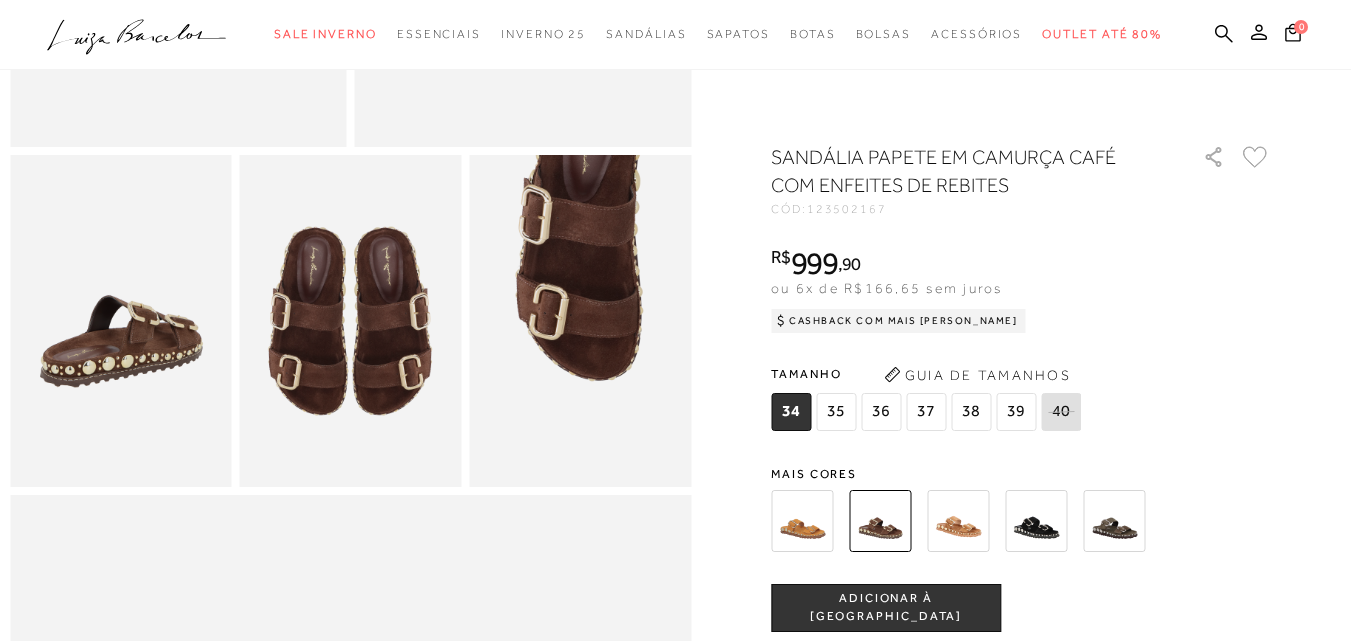click at bounding box center (802, 521) 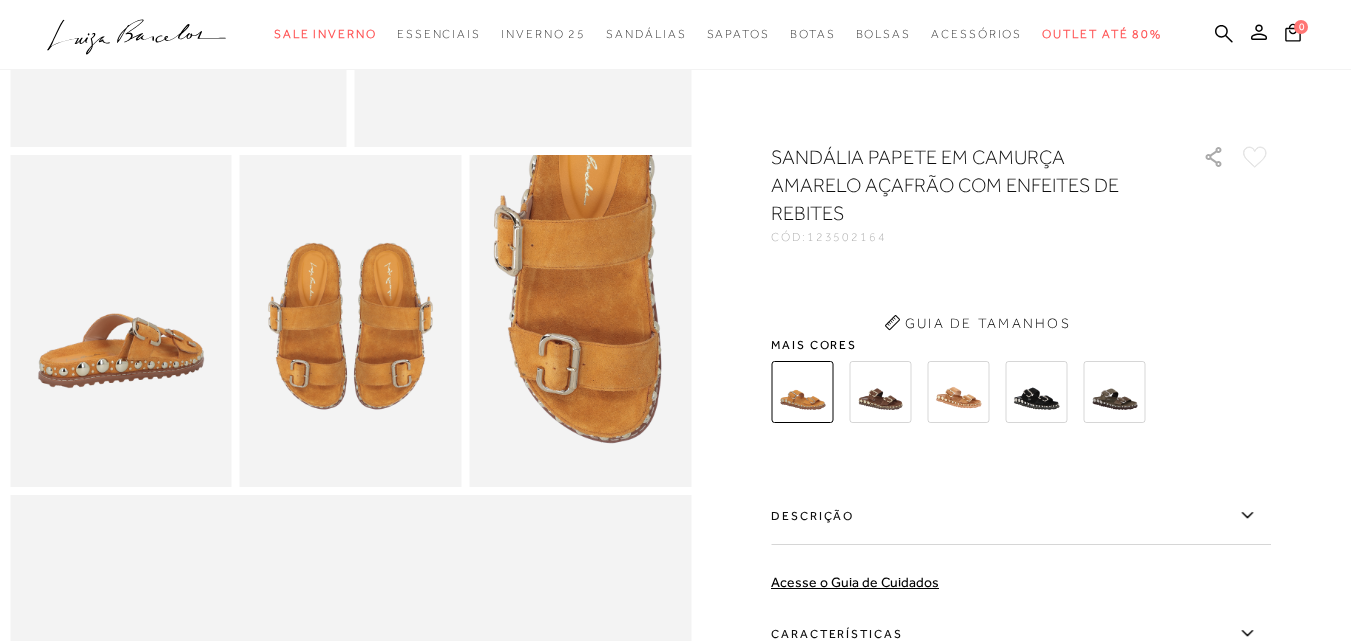 scroll, scrollTop: 0, scrollLeft: 0, axis: both 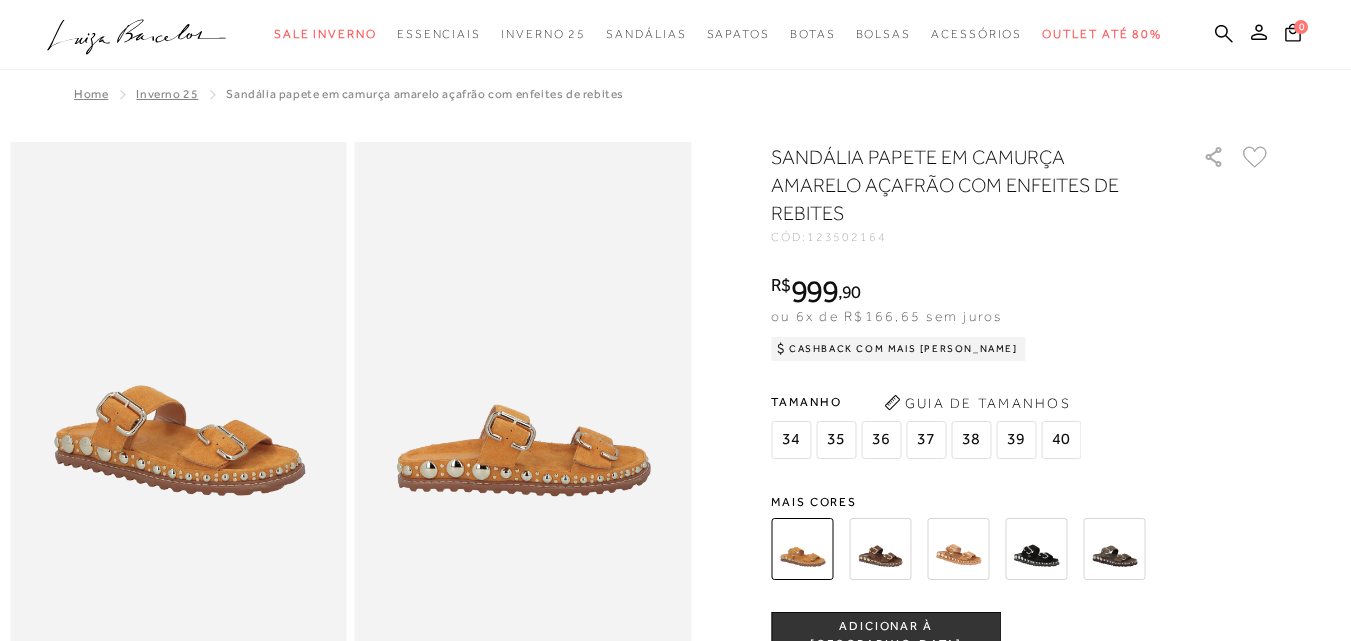 click at bounding box center [958, 549] 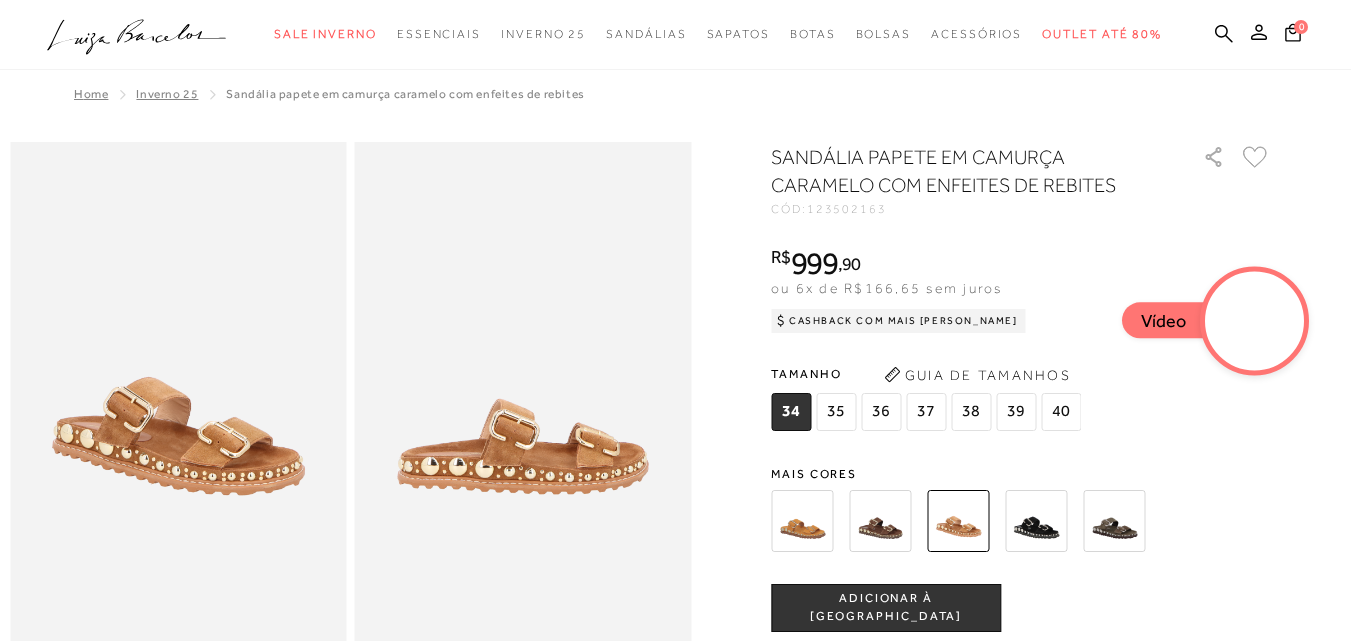 scroll, scrollTop: 0, scrollLeft: 0, axis: both 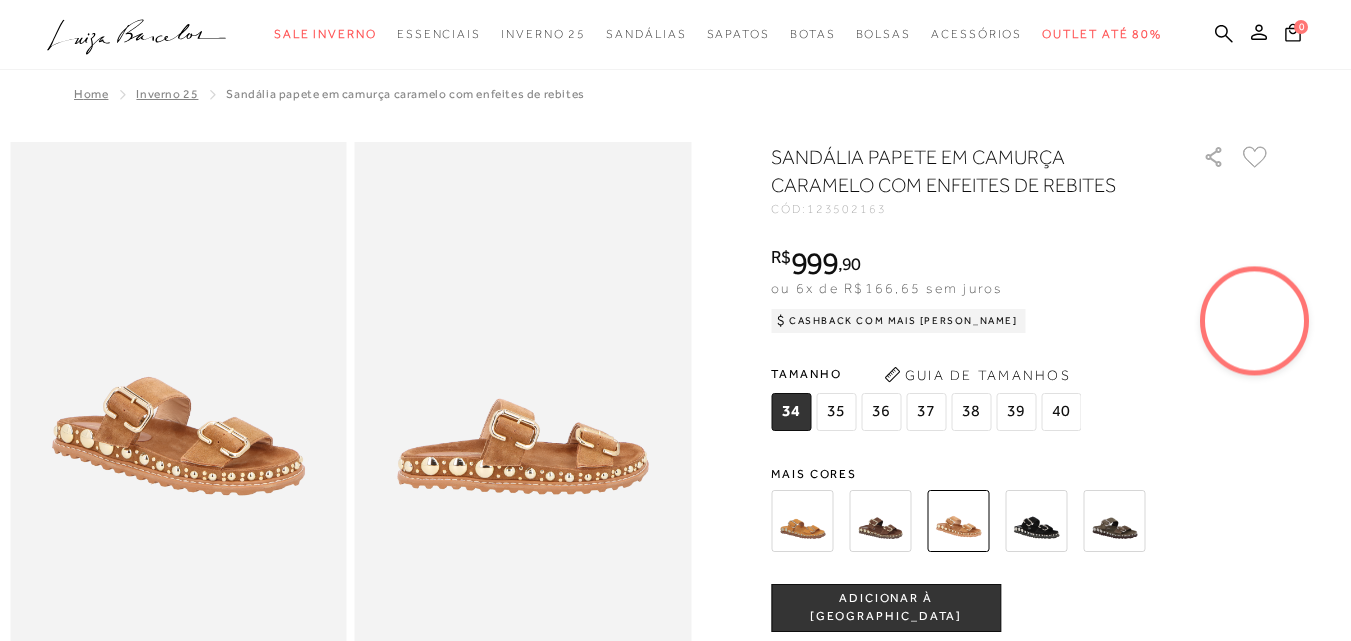 click at bounding box center [1114, 521] 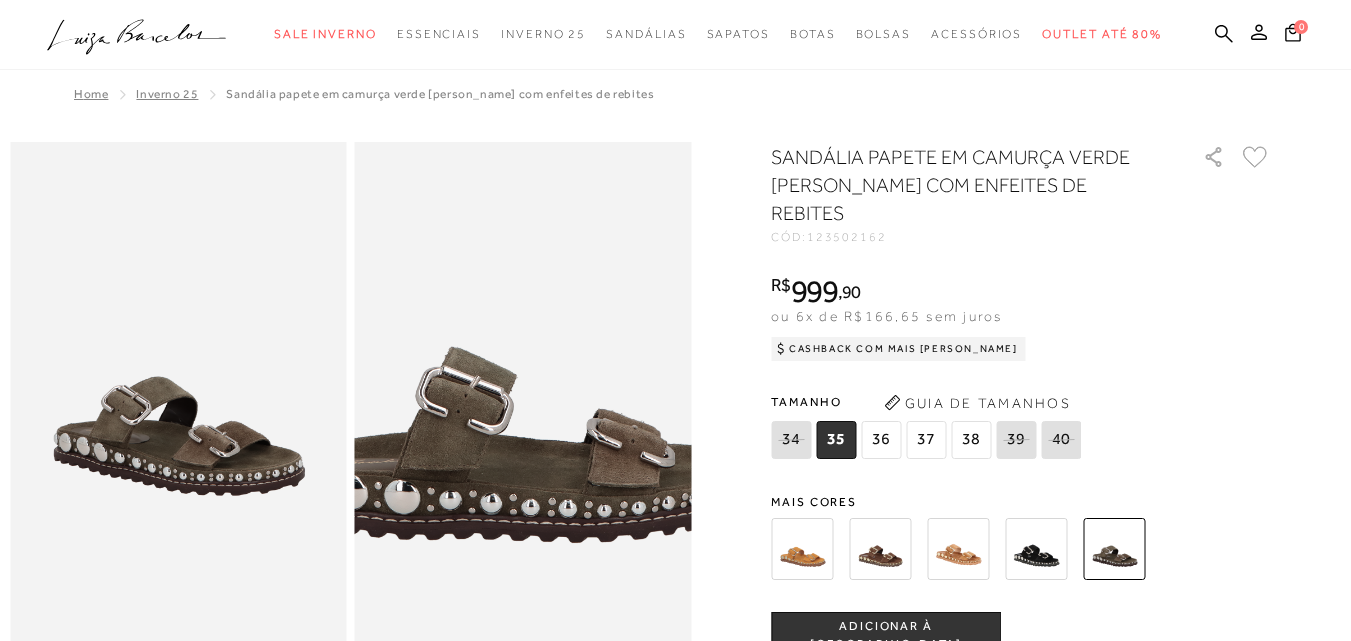 scroll, scrollTop: 0, scrollLeft: 0, axis: both 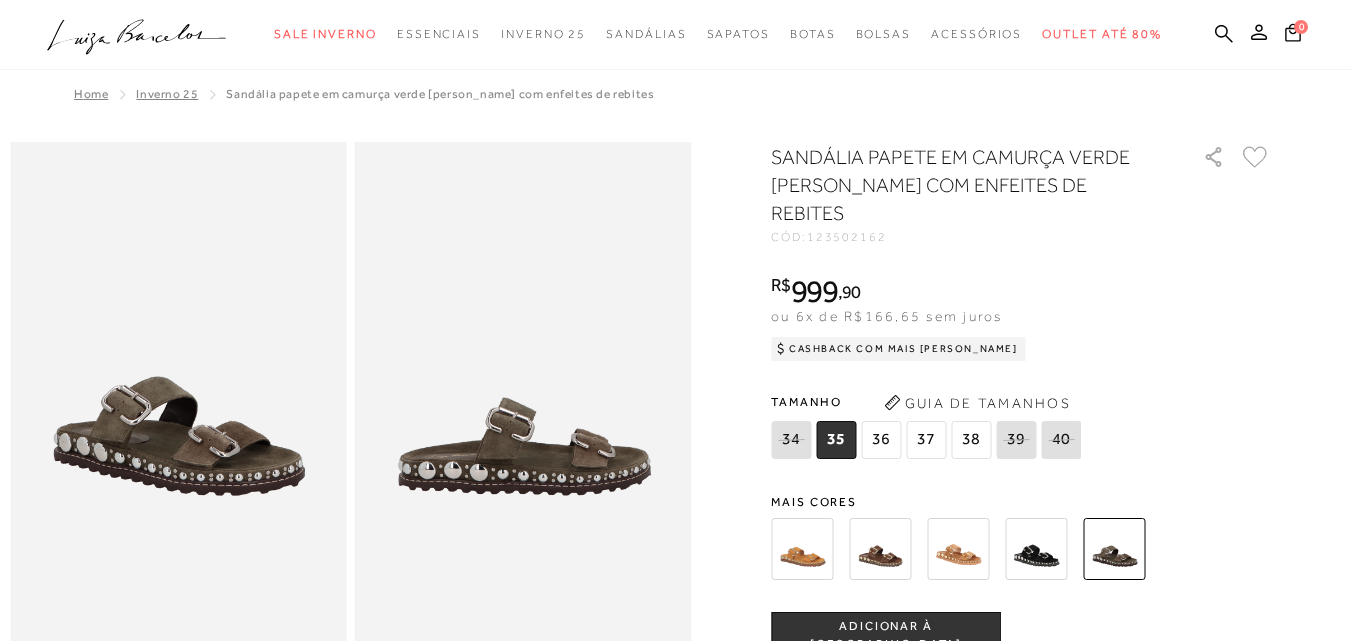 click at bounding box center [802, 549] 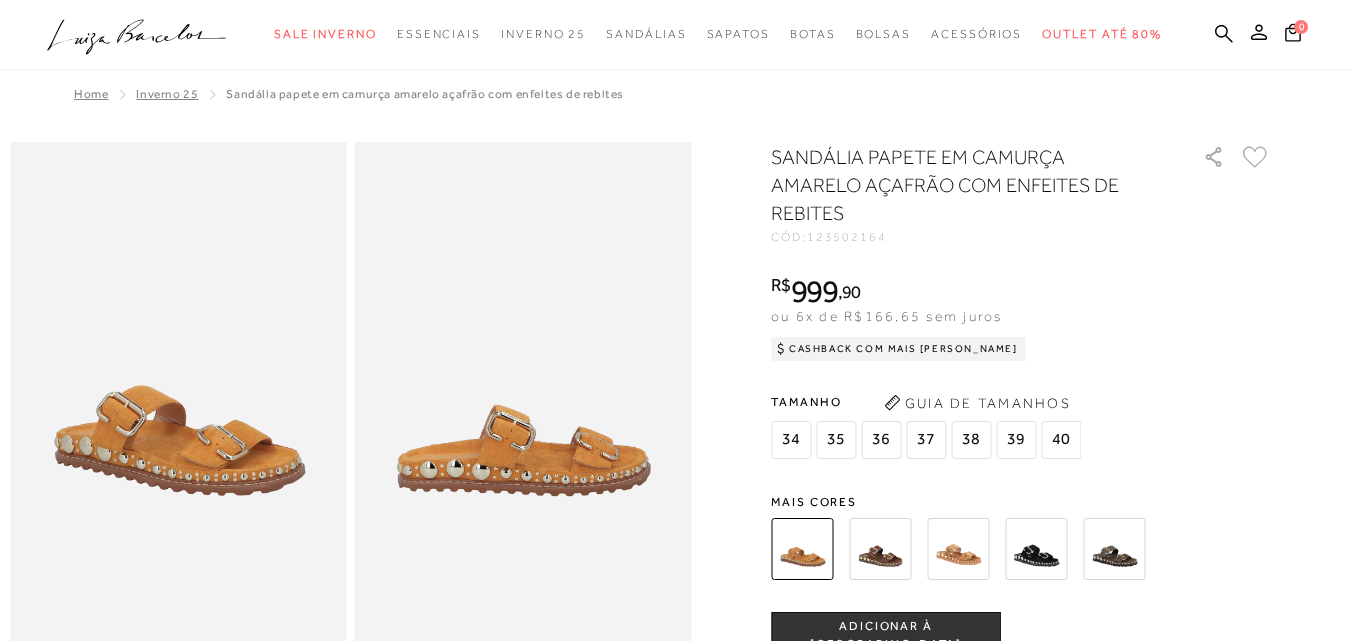 click at bounding box center [958, 549] 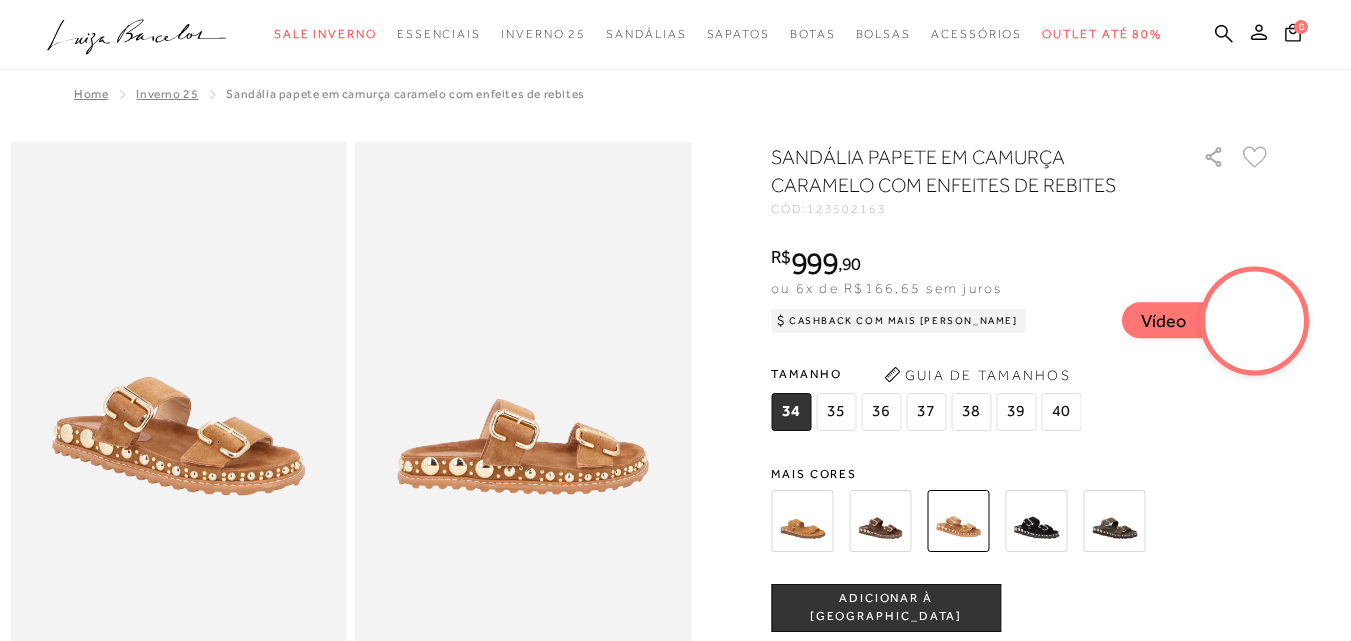 scroll, scrollTop: 0, scrollLeft: 0, axis: both 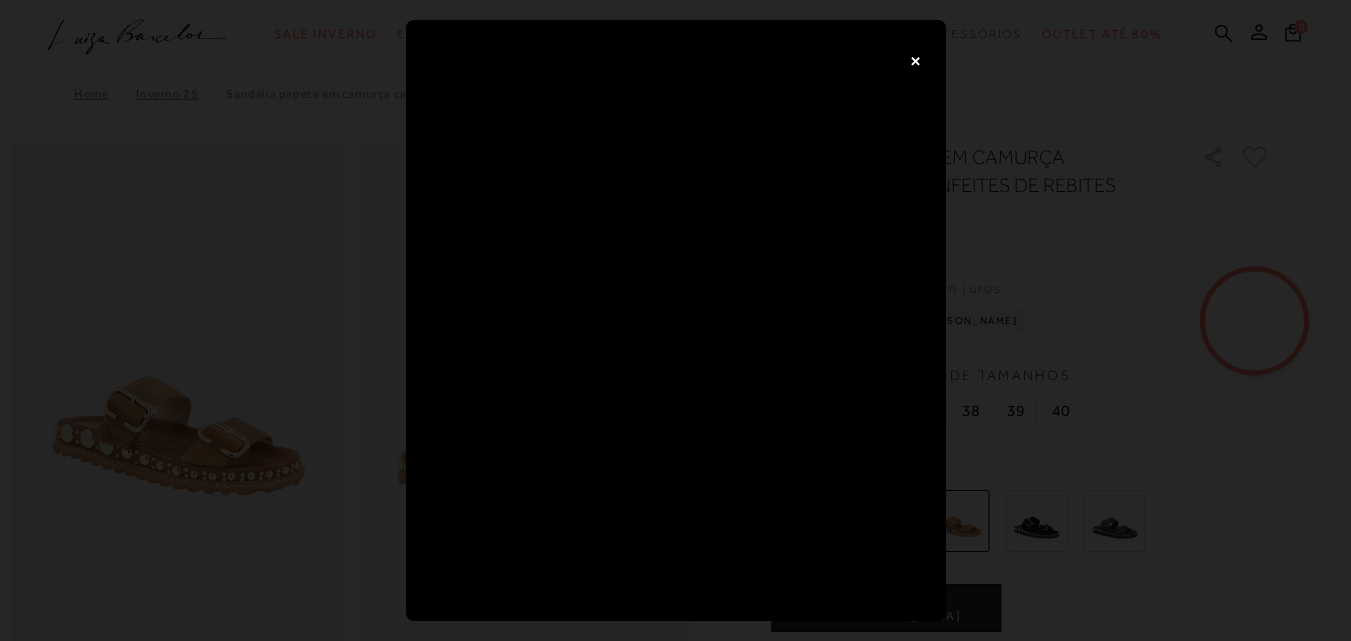 click on "×" at bounding box center (916, 60) 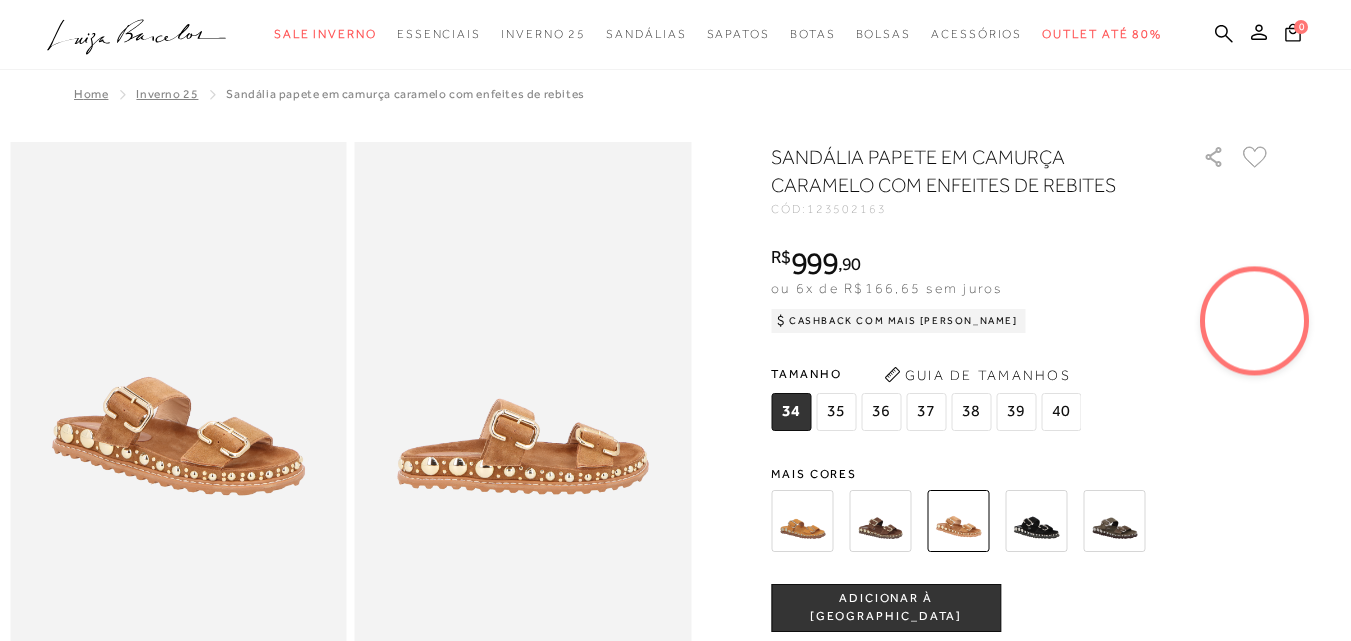 click at bounding box center [1114, 521] 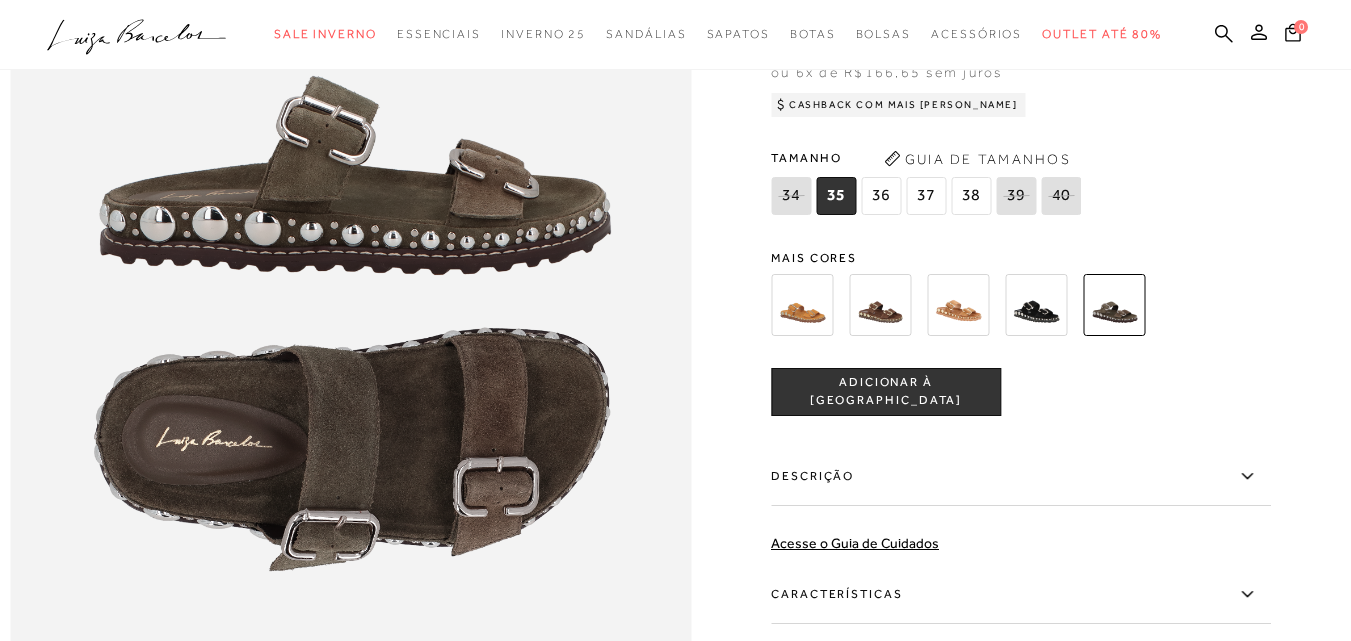 scroll, scrollTop: 1600, scrollLeft: 0, axis: vertical 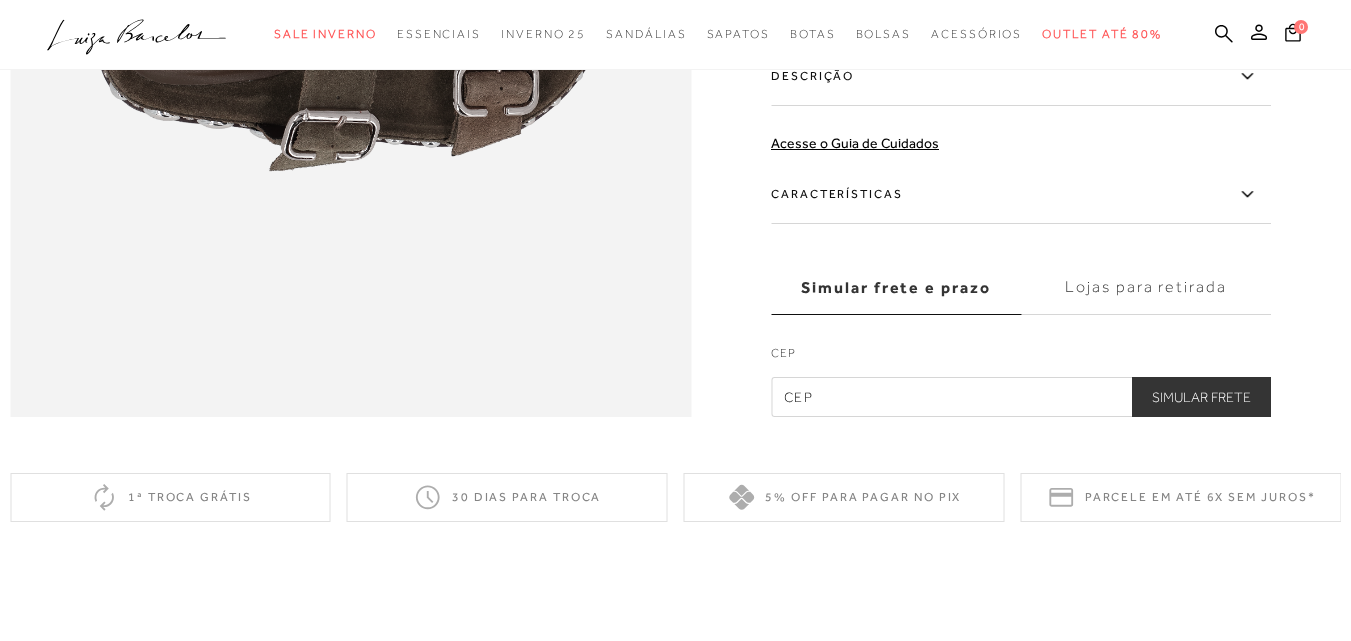 click 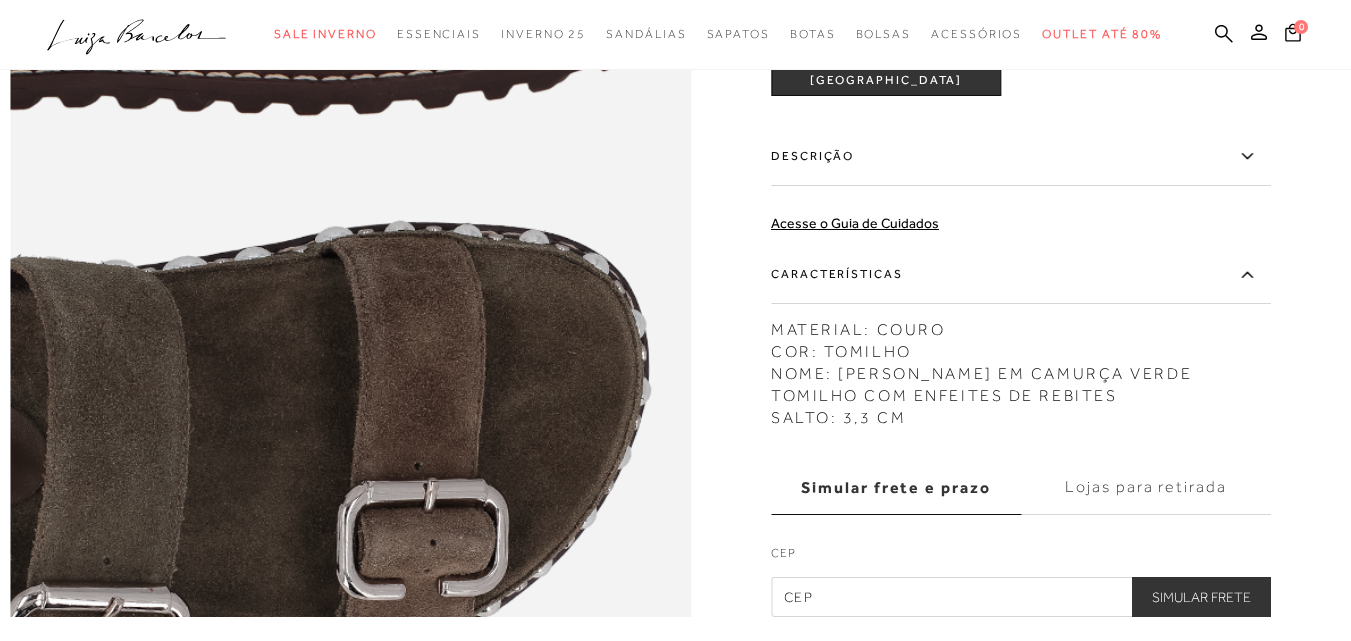scroll, scrollTop: 1000, scrollLeft: 0, axis: vertical 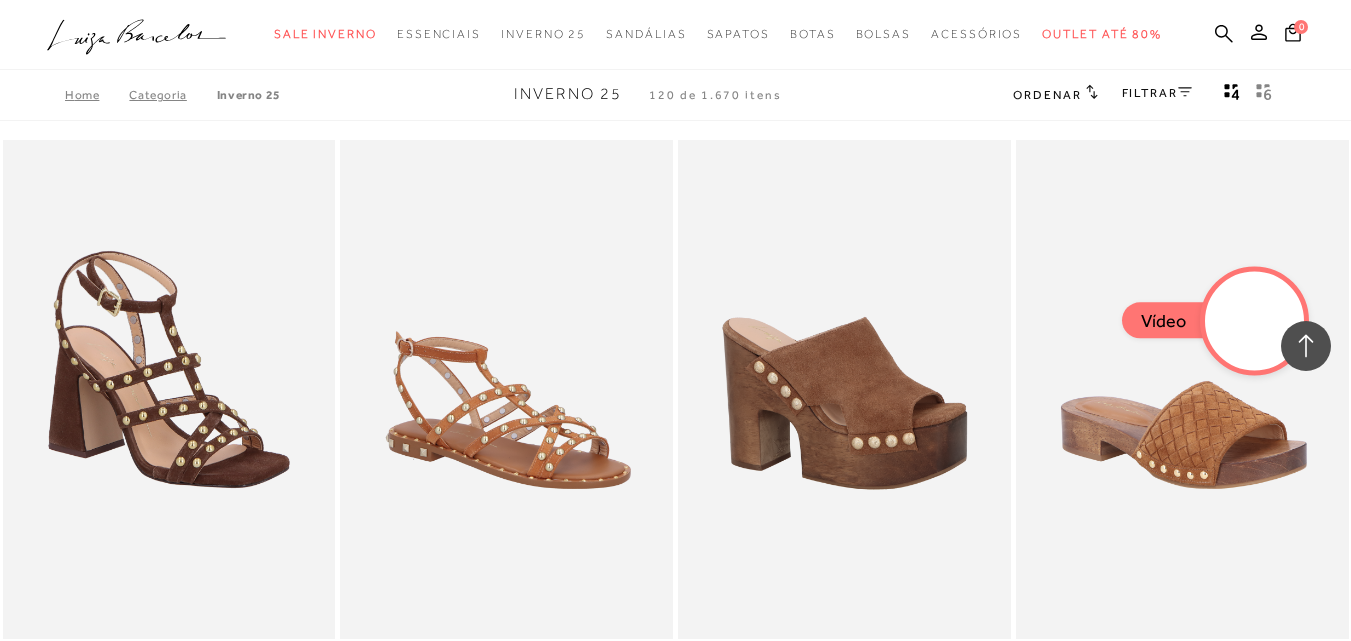 click on "SANDÁLIA DE TIRAS FINAS ASSIMÉTRICAS METALIZADA OURO E SALTO ALTO ANABELA
30% OFF" at bounding box center (845, 1750) 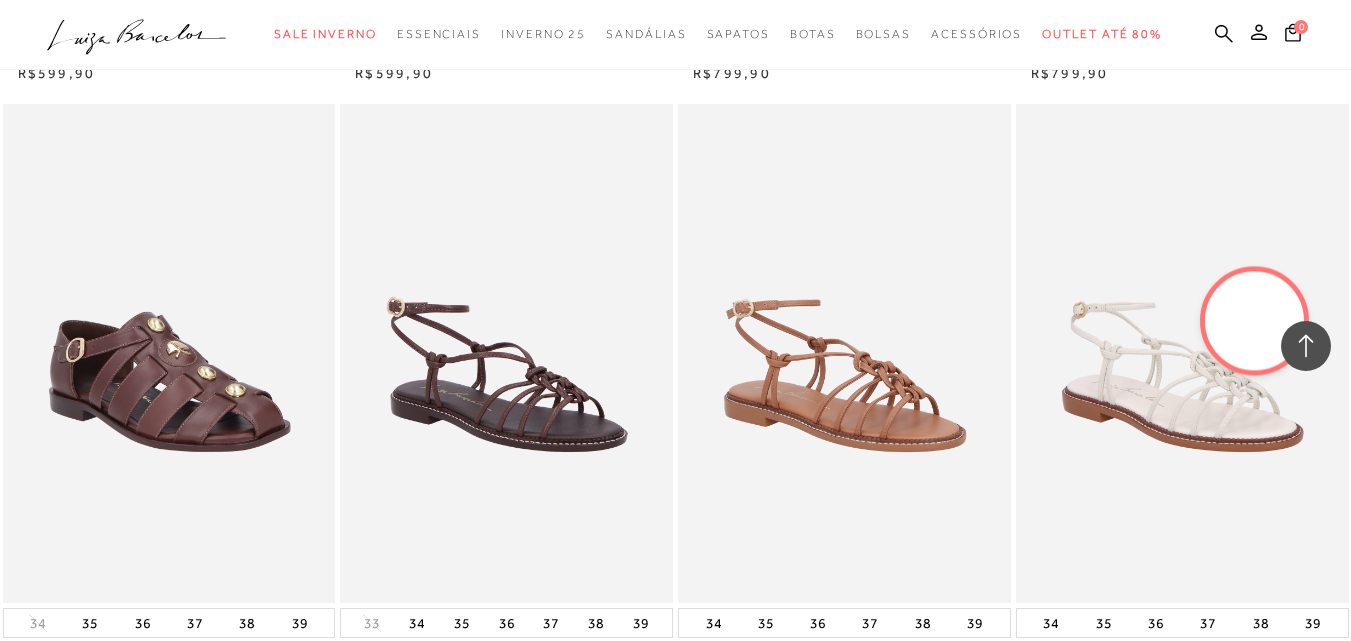 scroll, scrollTop: 18100, scrollLeft: 0, axis: vertical 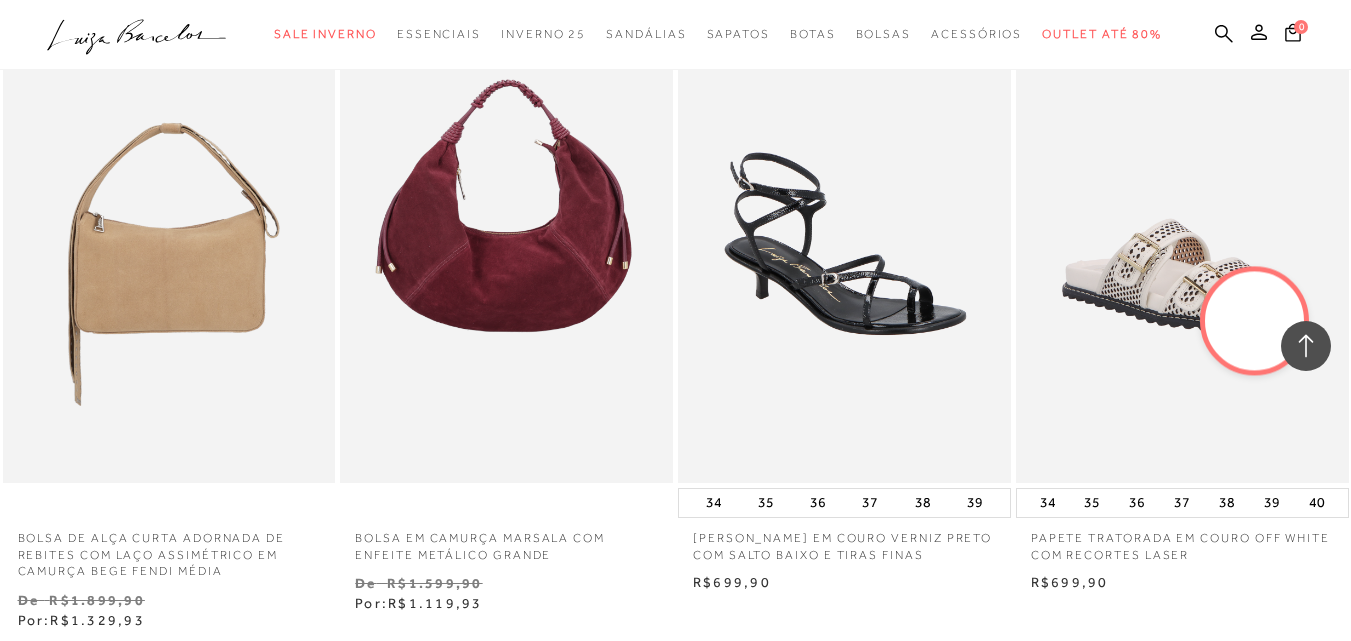 click 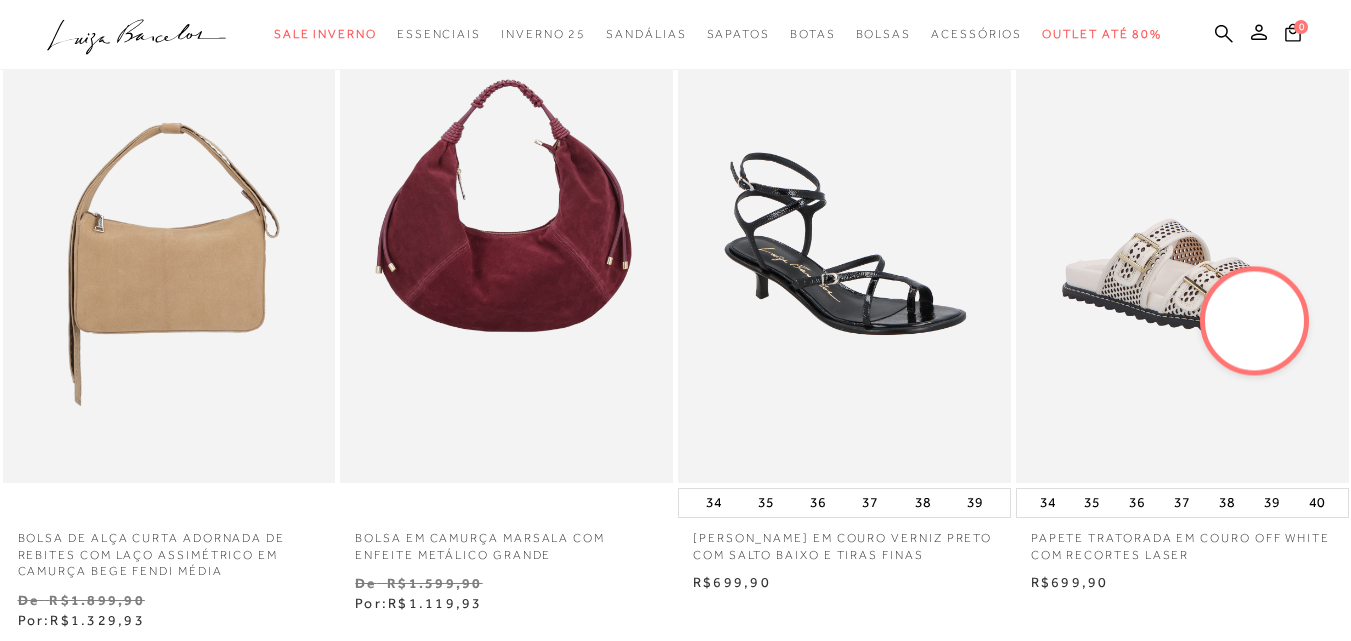 scroll, scrollTop: 0, scrollLeft: 0, axis: both 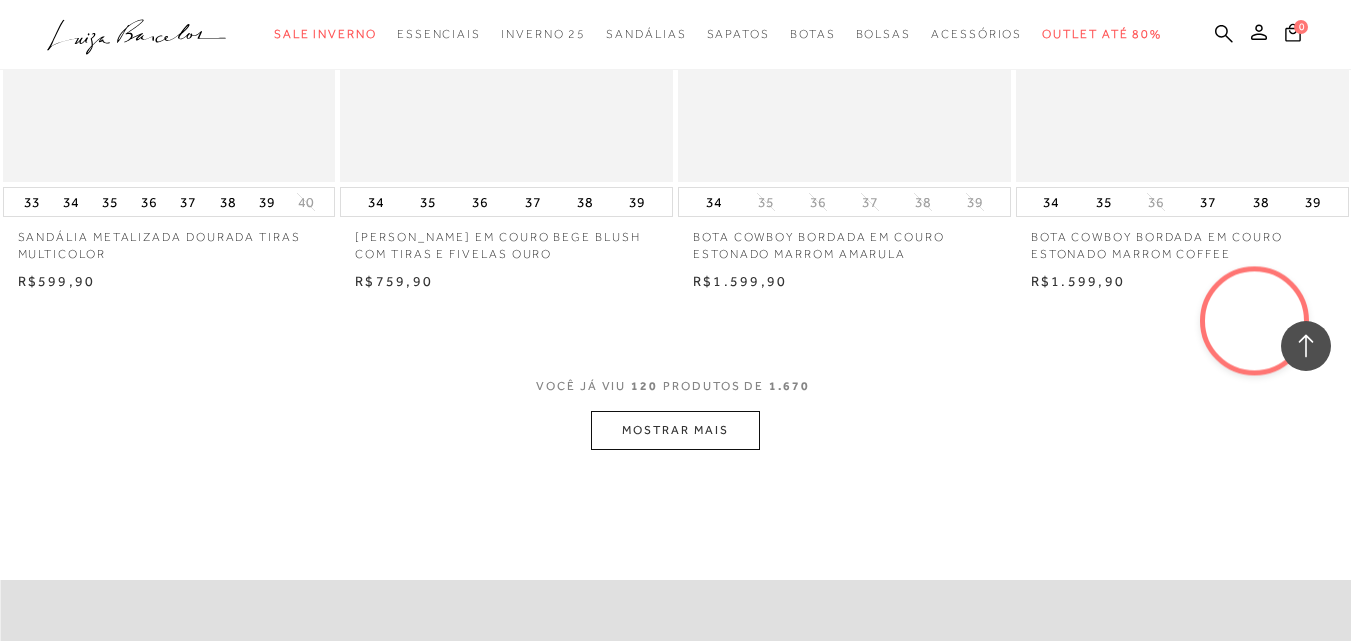 click on "MOSTRAR MAIS" at bounding box center [675, 430] 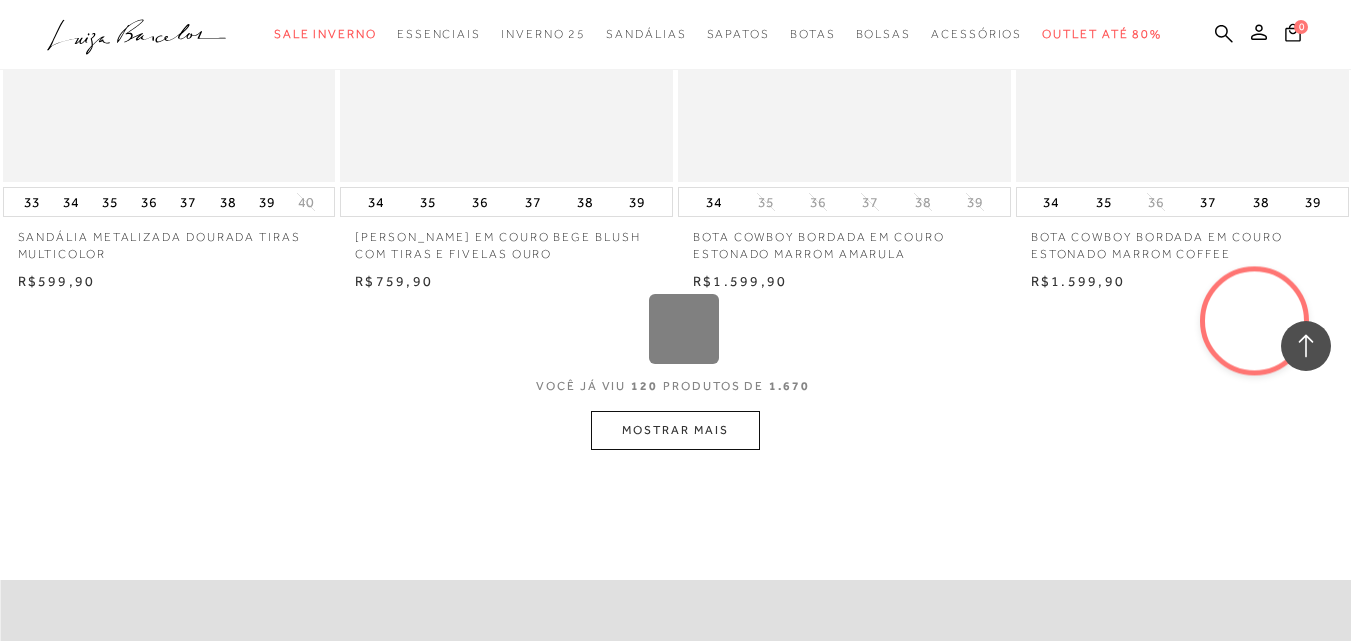 click on "Loading...
Página da coleção de Inverno 25 está carregada
categoryHeader
.a{fill-rule:evenodd;}
Sale Inverno
Modelo Mules" at bounding box center (675, -18684) 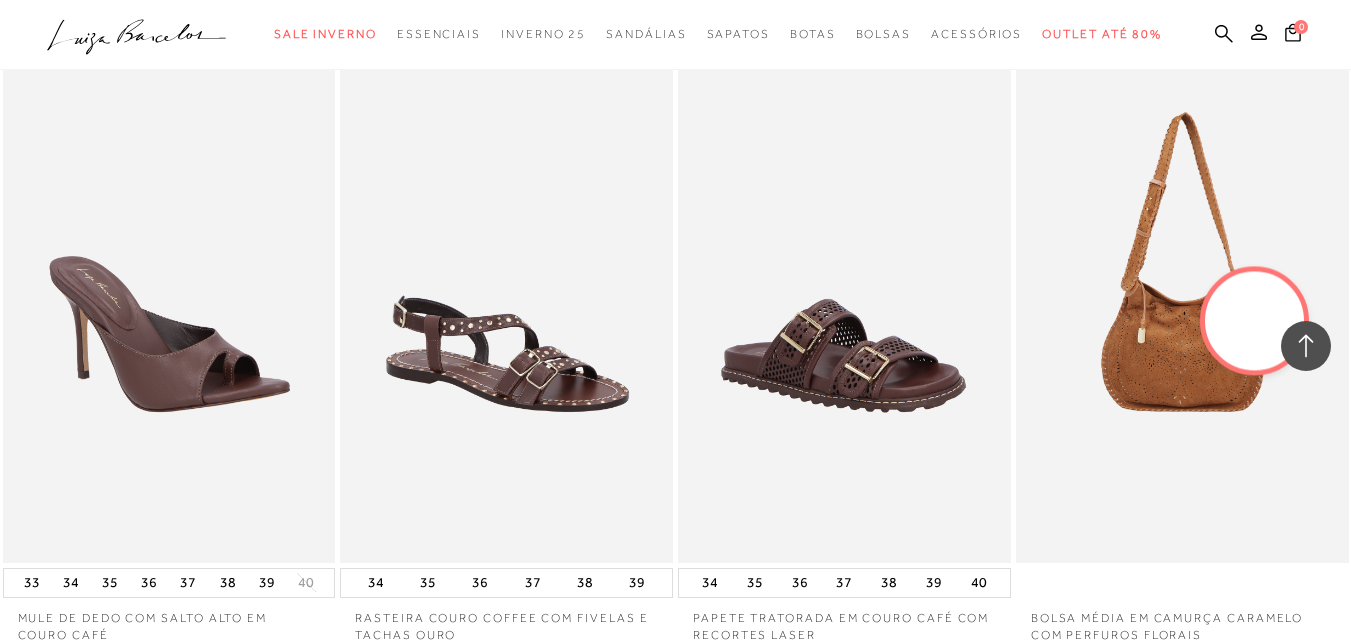 scroll, scrollTop: 23268, scrollLeft: 0, axis: vertical 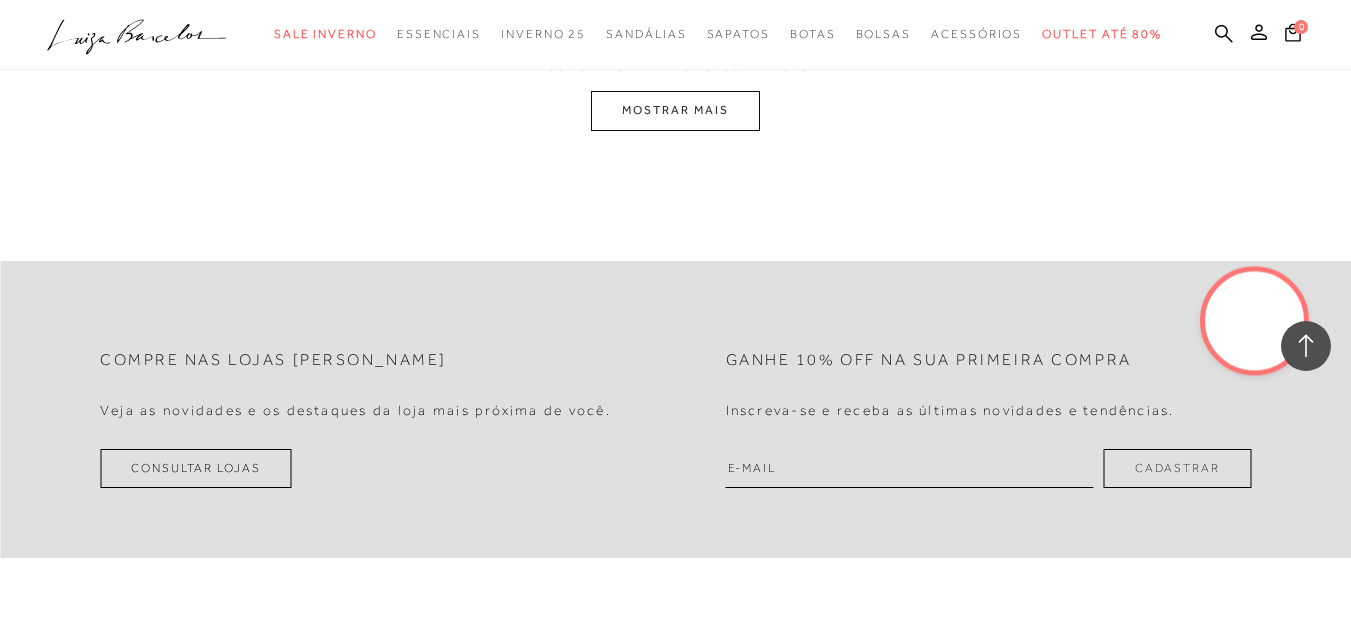 click on "MOSTRAR MAIS" at bounding box center [675, 110] 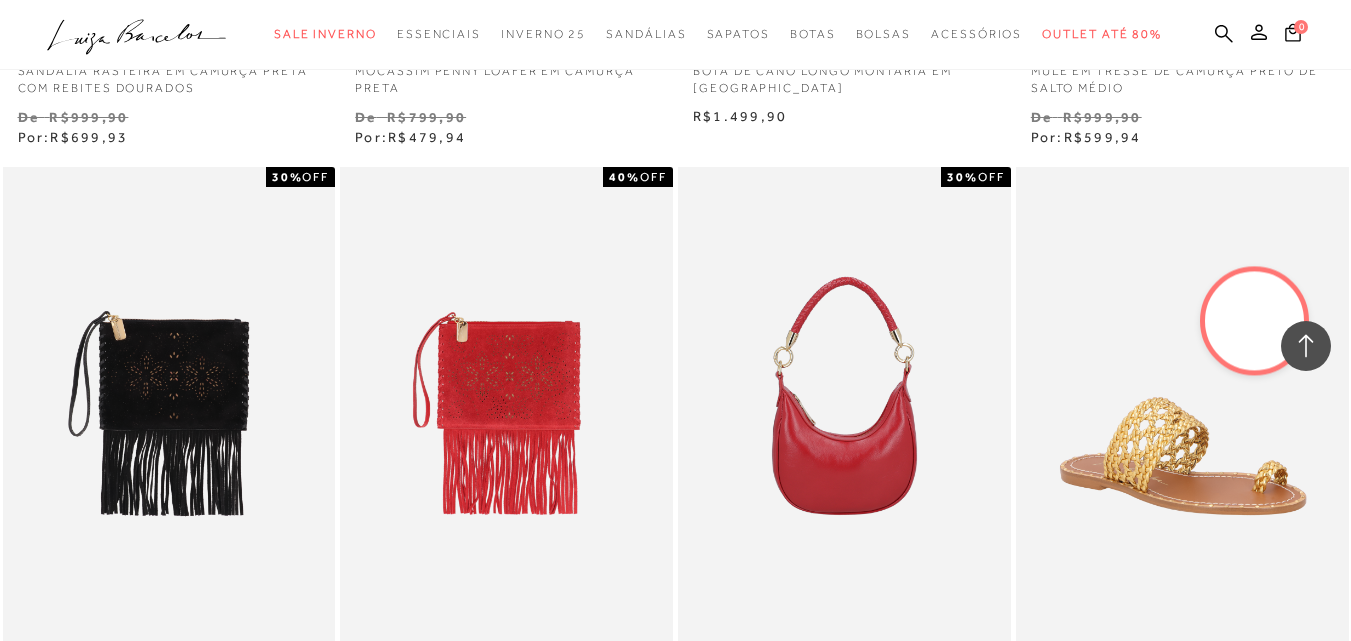 scroll, scrollTop: 27253, scrollLeft: 0, axis: vertical 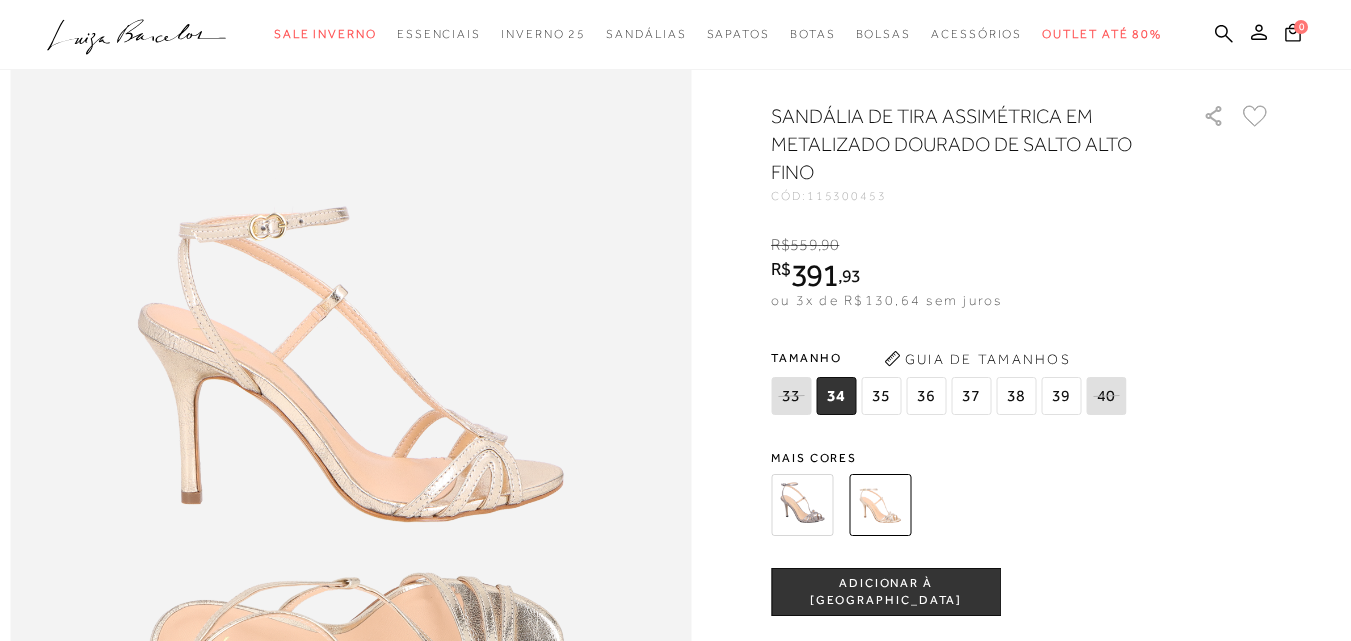 drag, startPoint x: 1349, startPoint y: 253, endPoint x: 1350, endPoint y: 301, distance: 48.010414 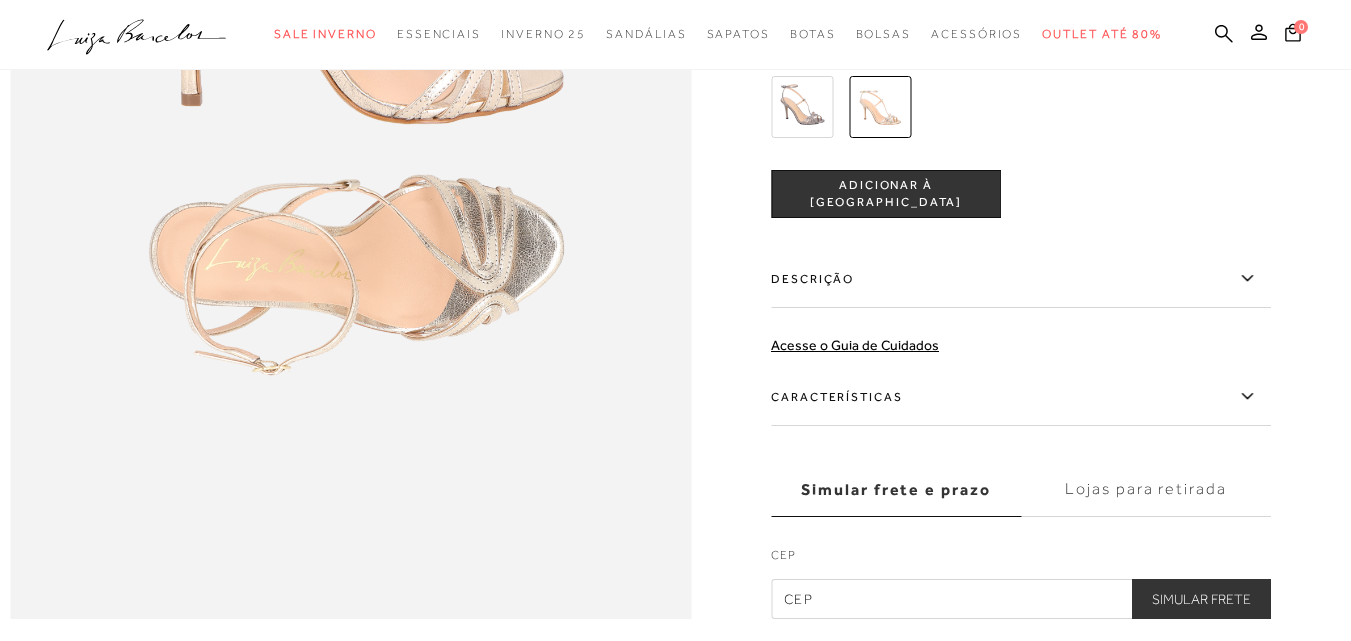scroll, scrollTop: 1400, scrollLeft: 0, axis: vertical 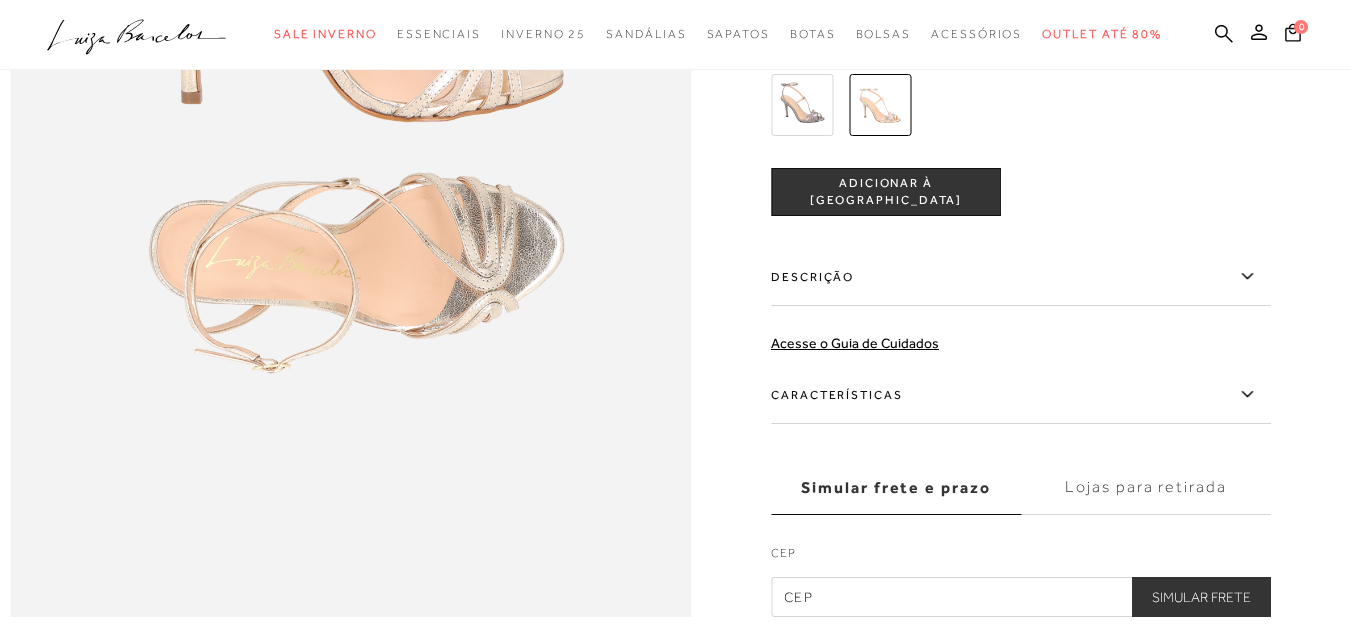 click 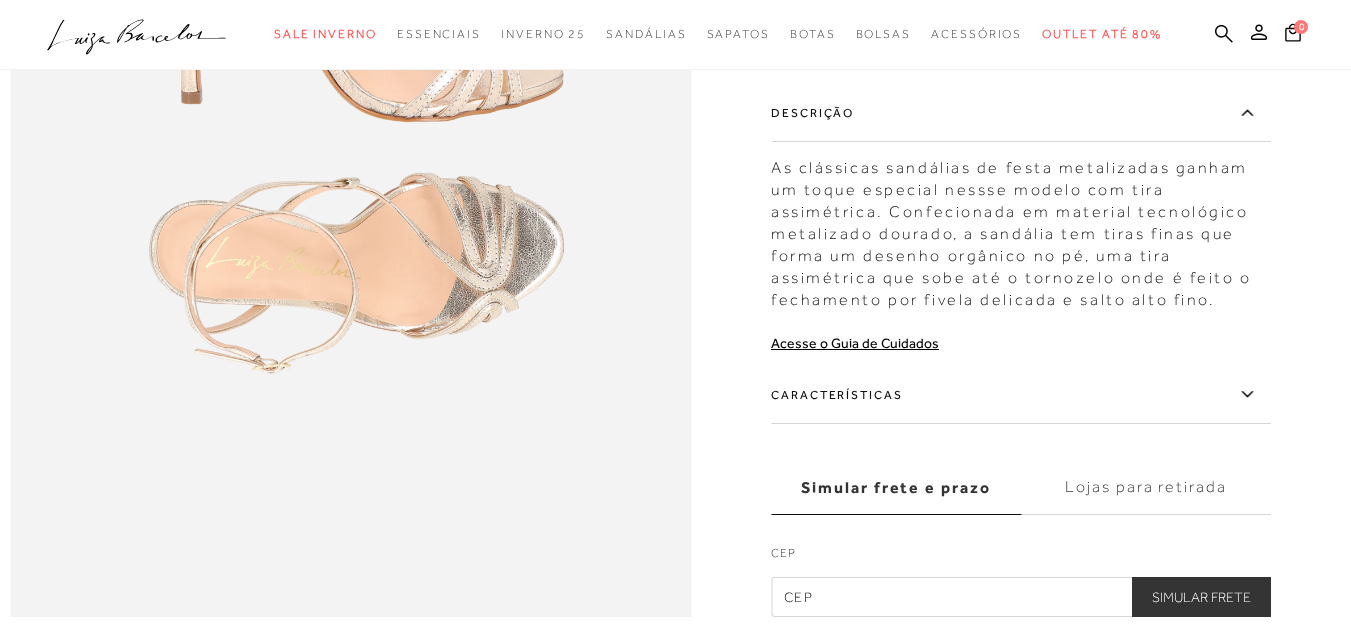 click 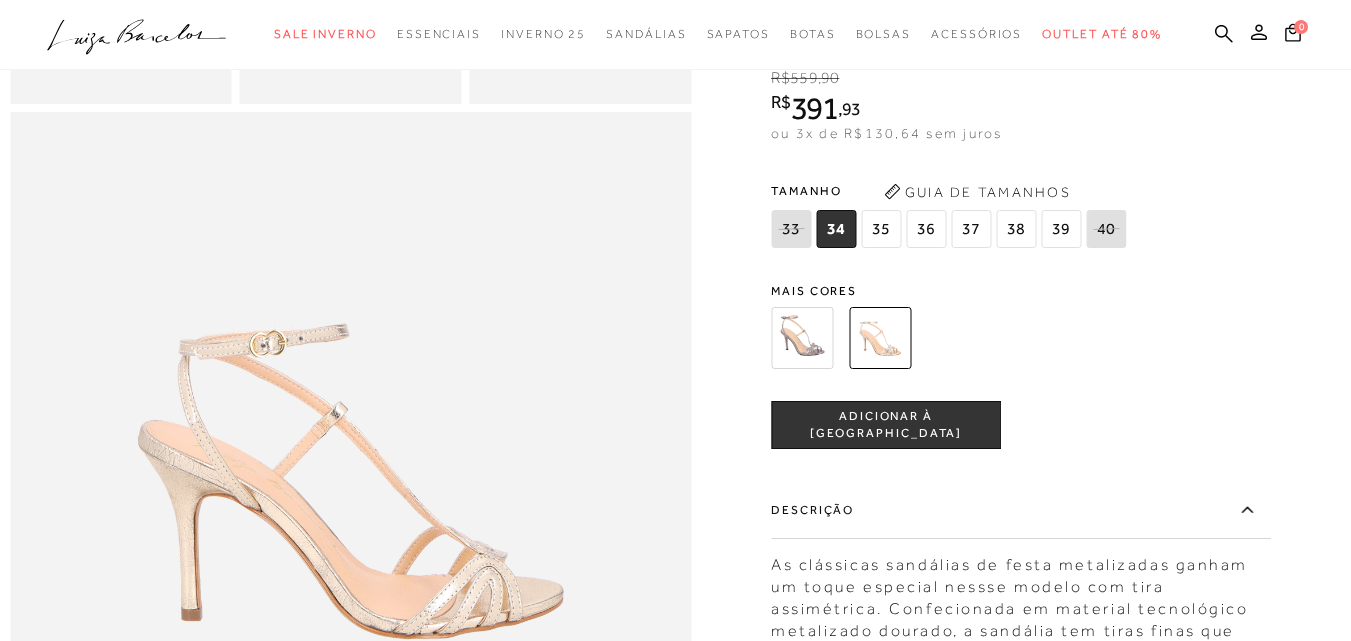 scroll, scrollTop: 500, scrollLeft: 0, axis: vertical 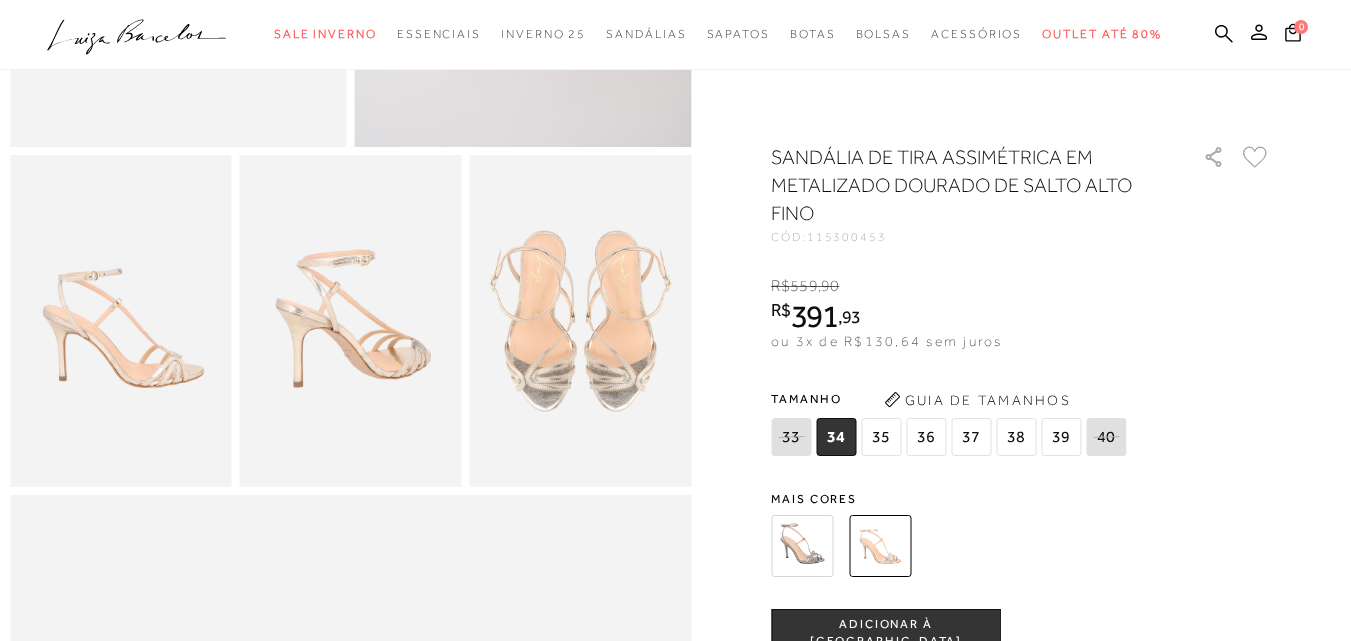 click at bounding box center (580, 321) 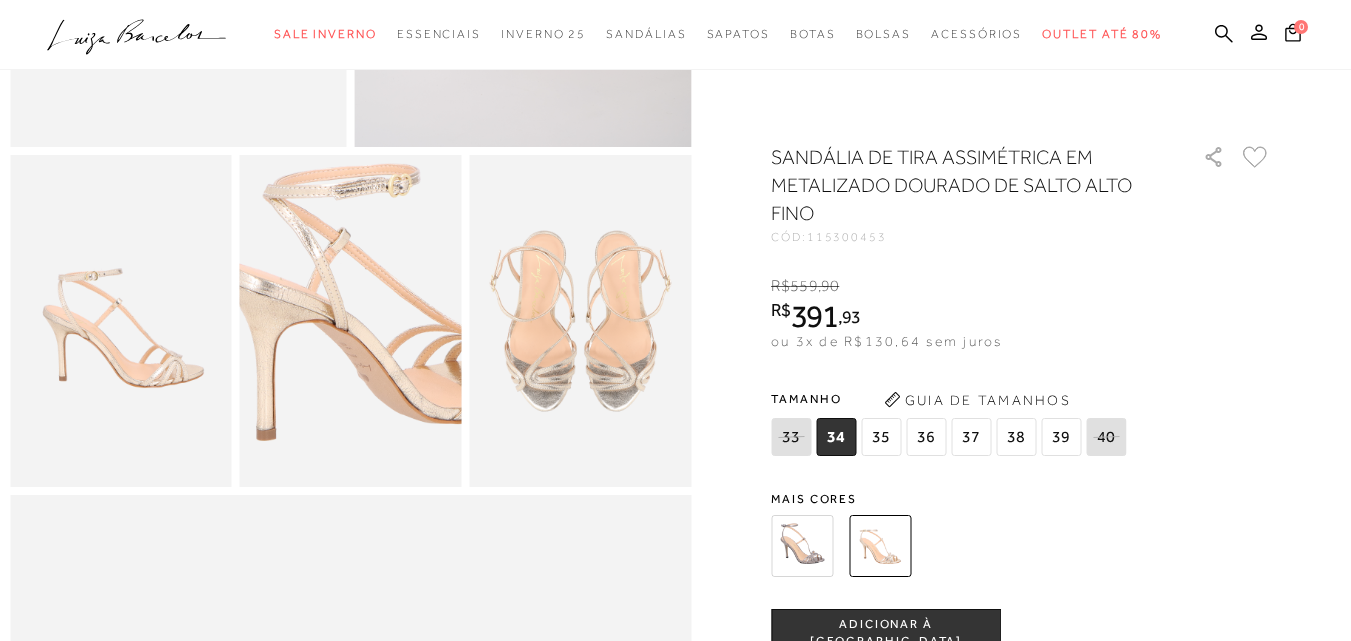 click at bounding box center [370, 306] 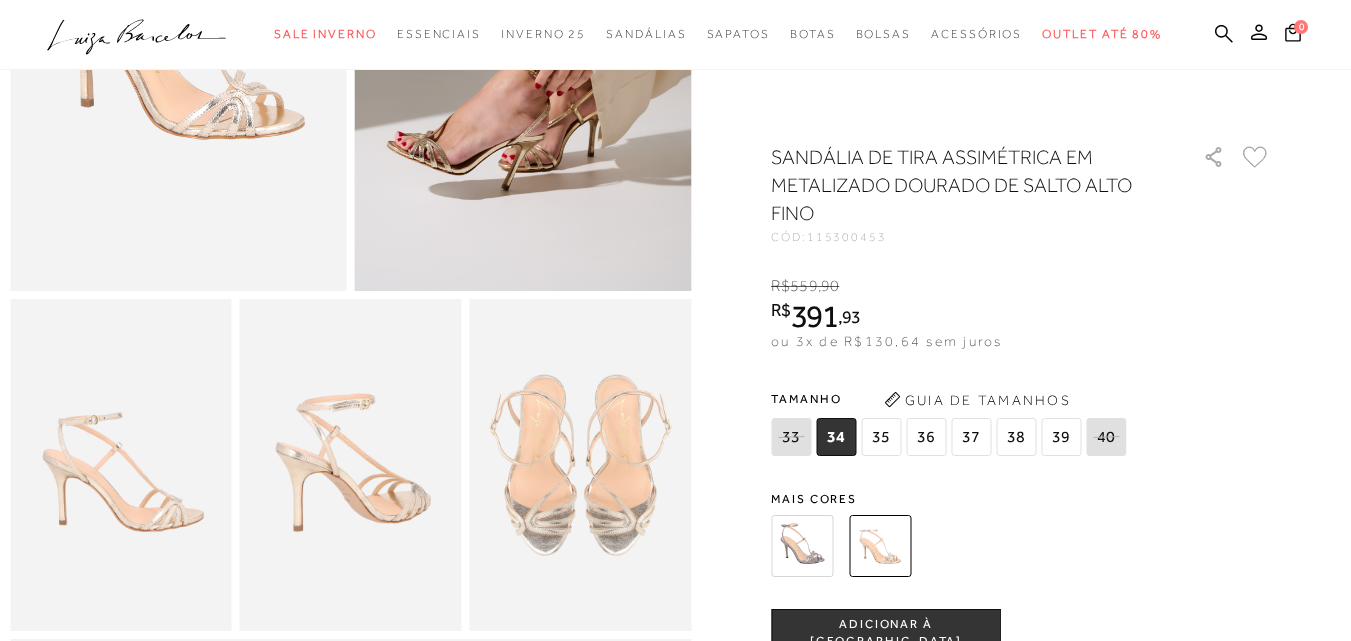 scroll, scrollTop: 200, scrollLeft: 0, axis: vertical 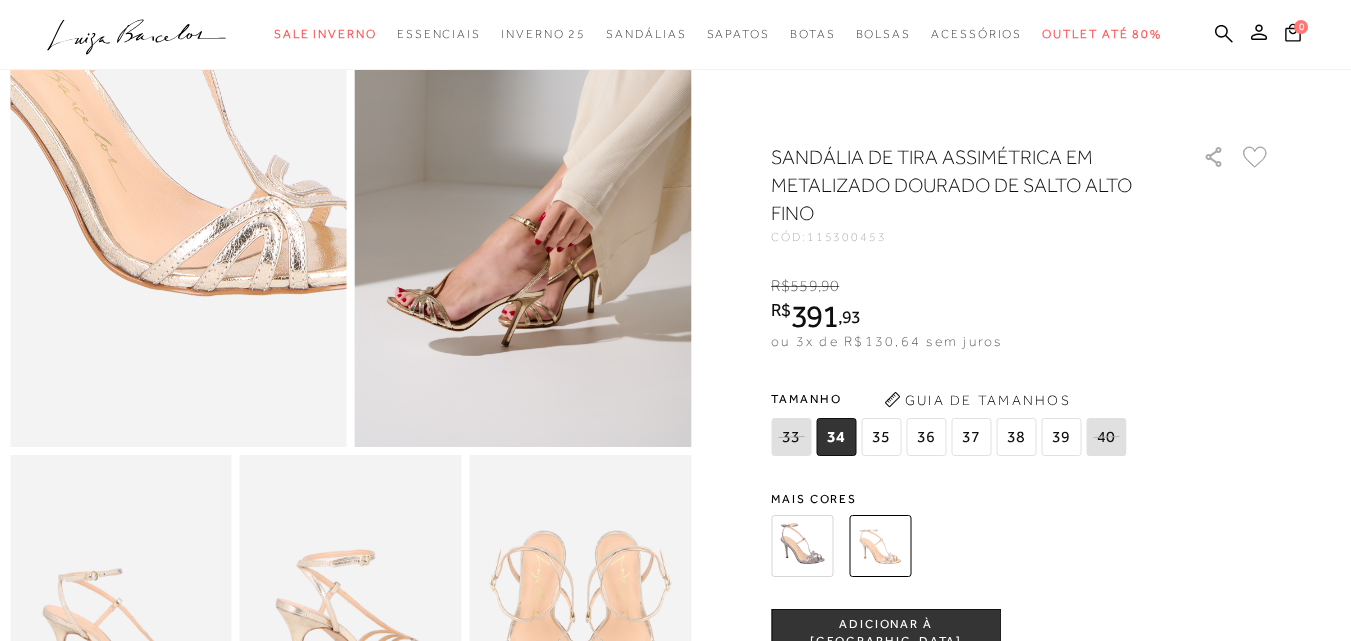 click at bounding box center [153, 94] 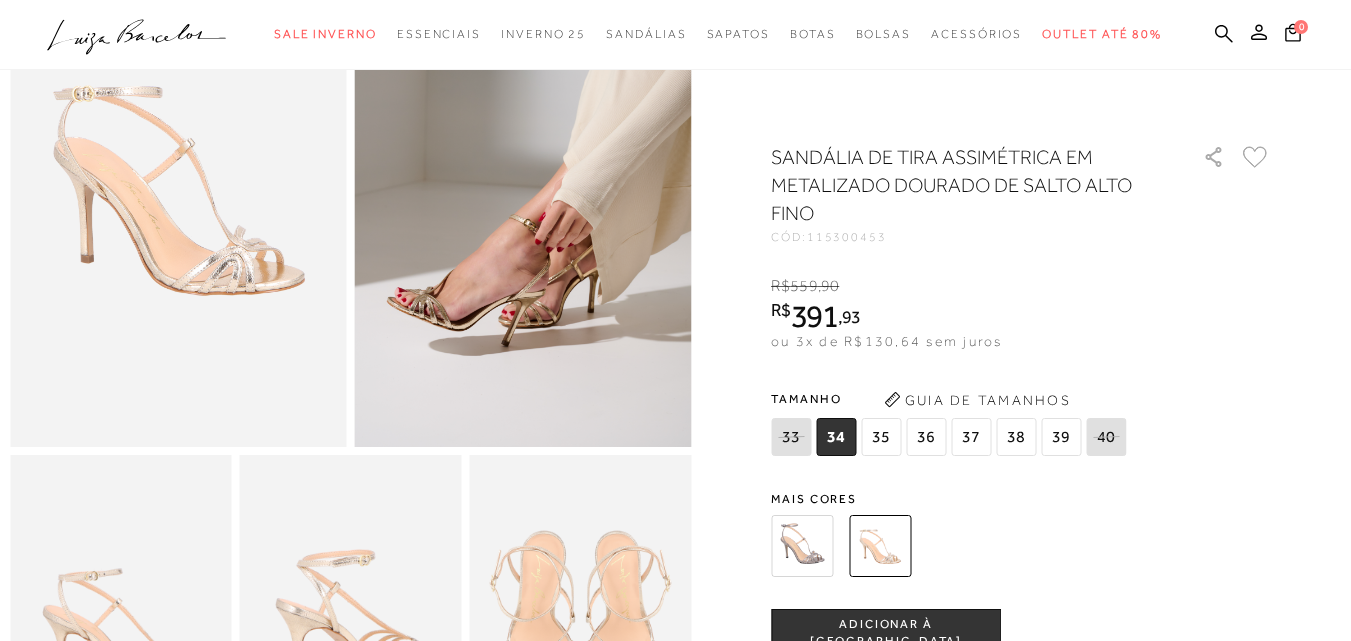 click at bounding box center (802, 546) 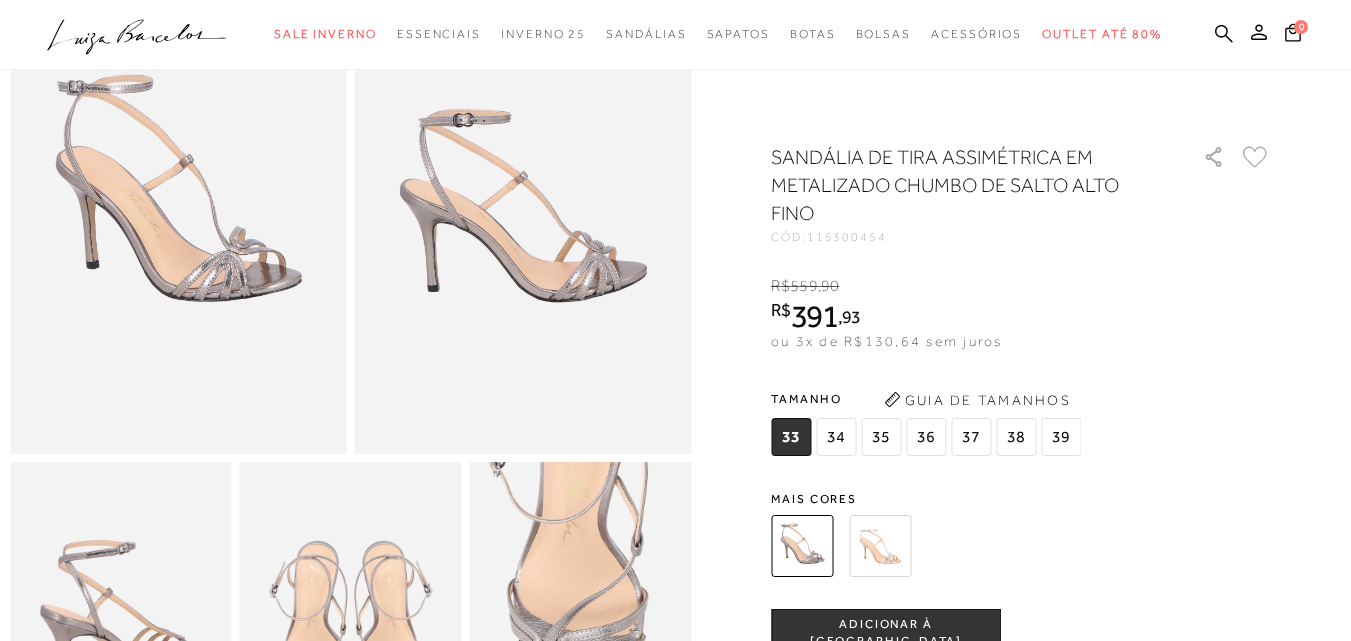 scroll, scrollTop: 0, scrollLeft: 0, axis: both 